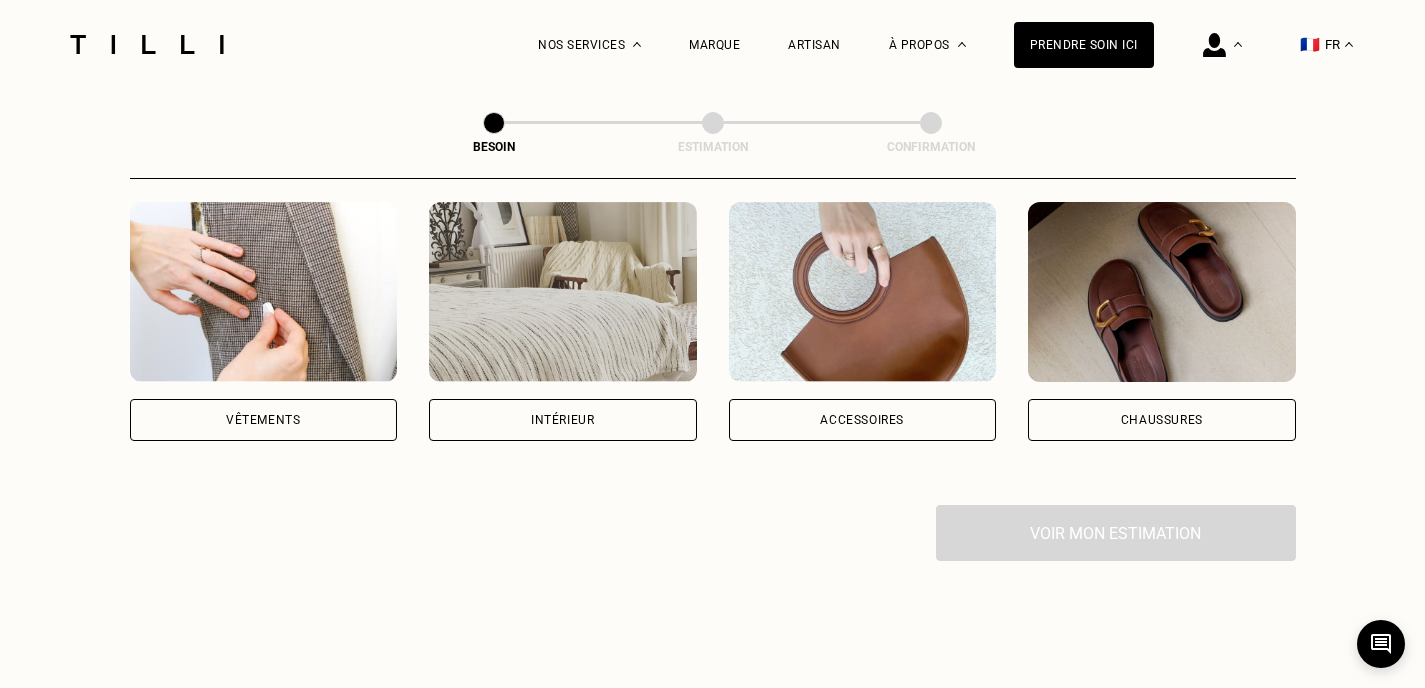 scroll, scrollTop: 400, scrollLeft: 0, axis: vertical 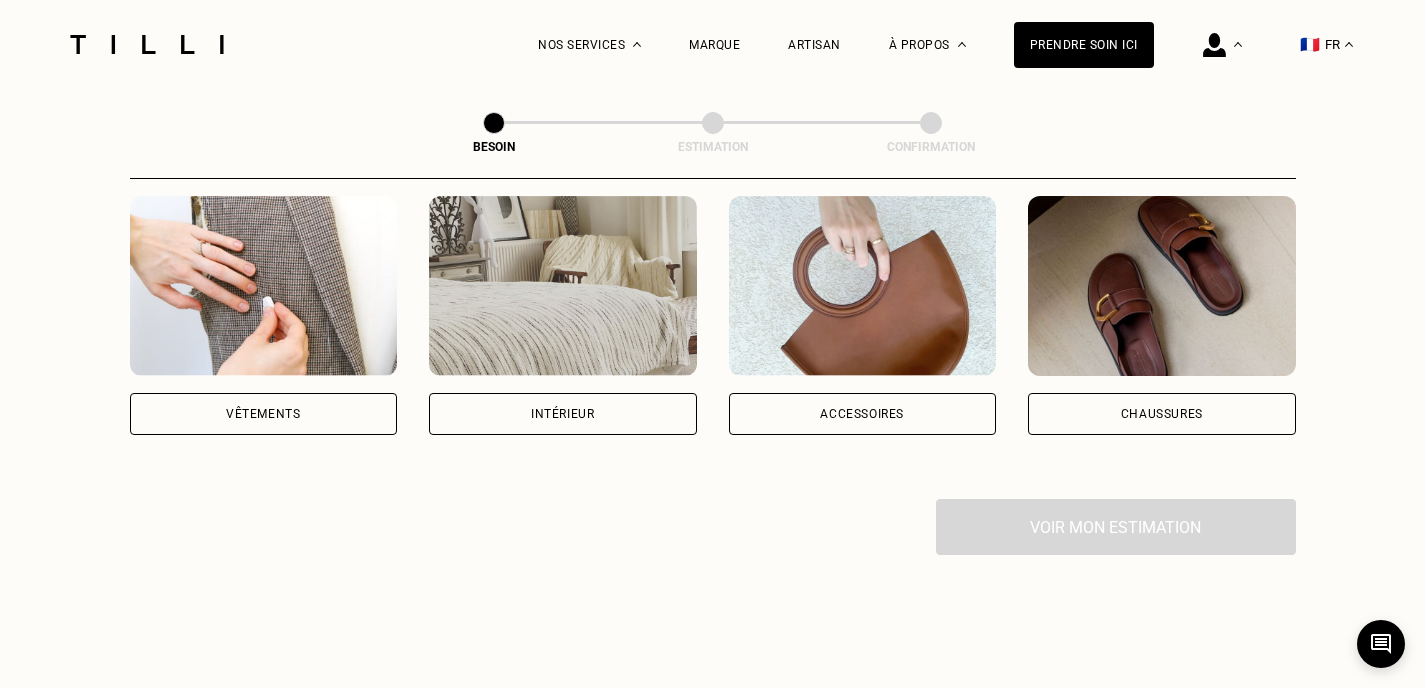 click on "Vêtements" at bounding box center [264, 414] 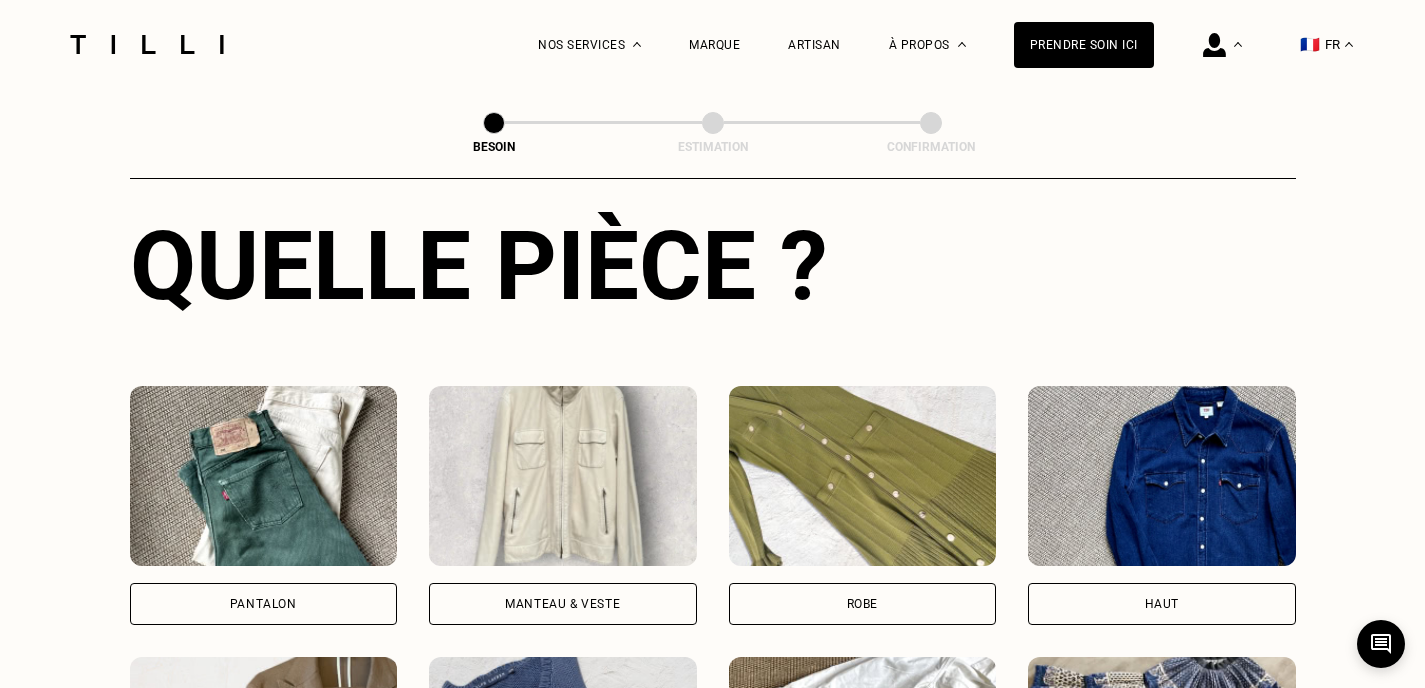 scroll, scrollTop: 954, scrollLeft: 0, axis: vertical 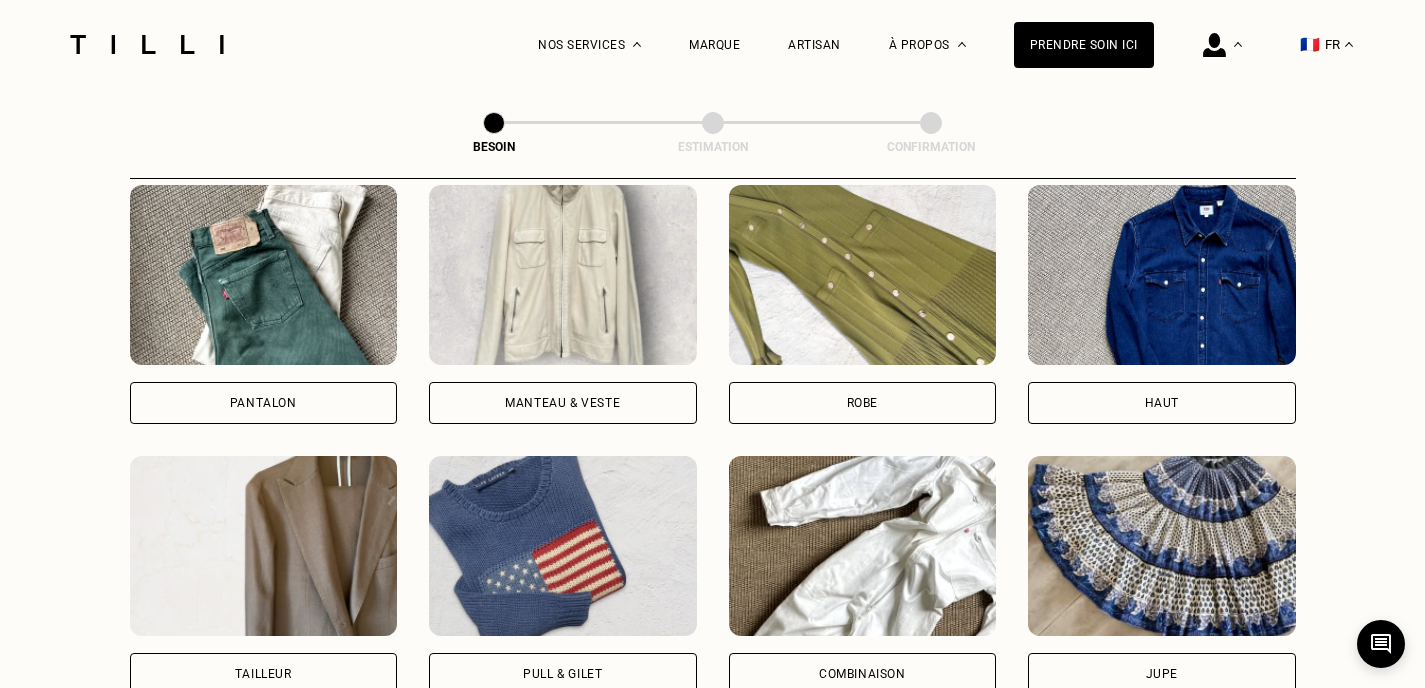 click on "Pantalon" at bounding box center (263, 403) 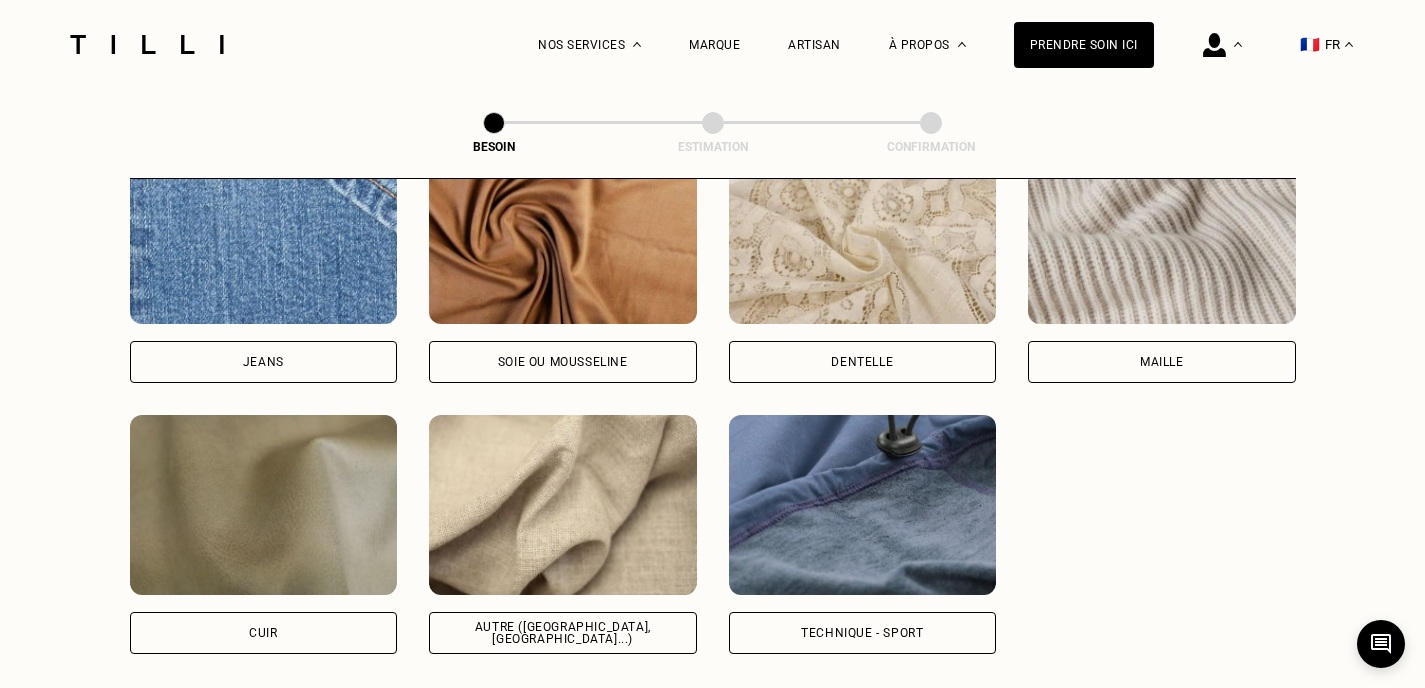 scroll, scrollTop: 2242, scrollLeft: 0, axis: vertical 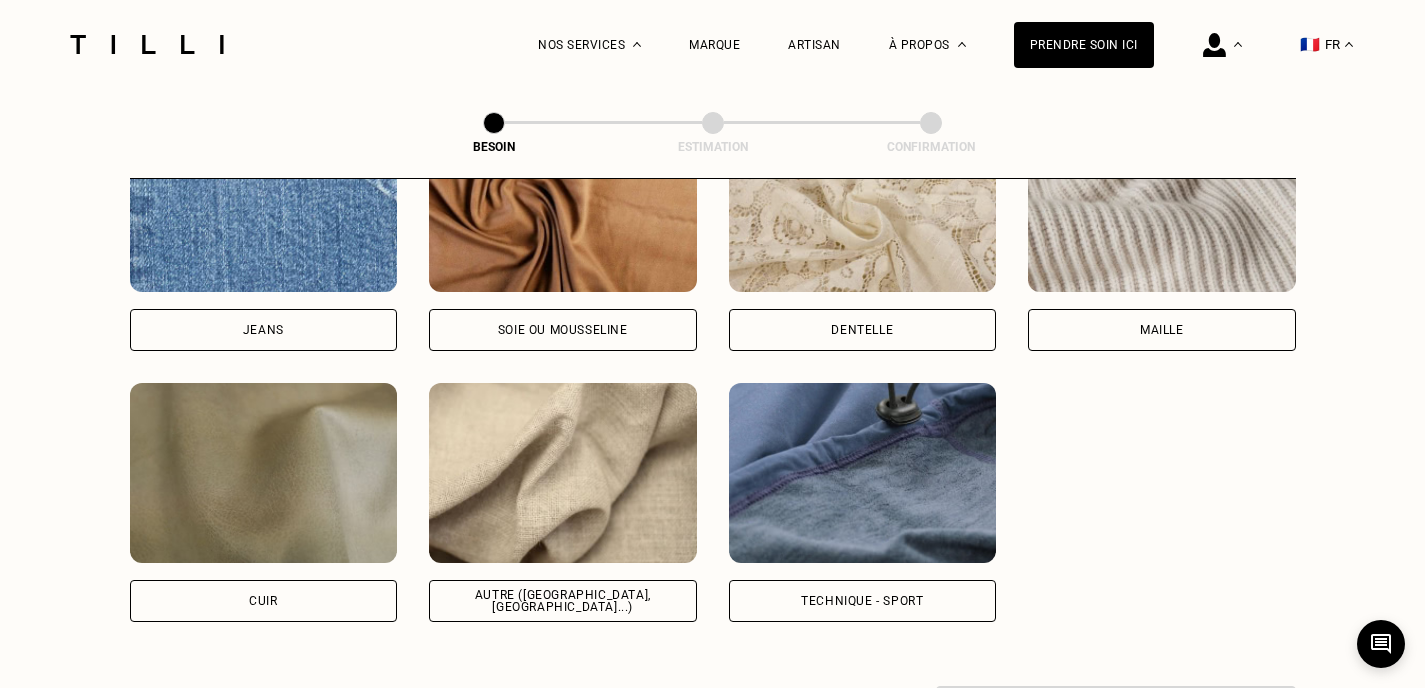 click on "Jeans" at bounding box center [264, 330] 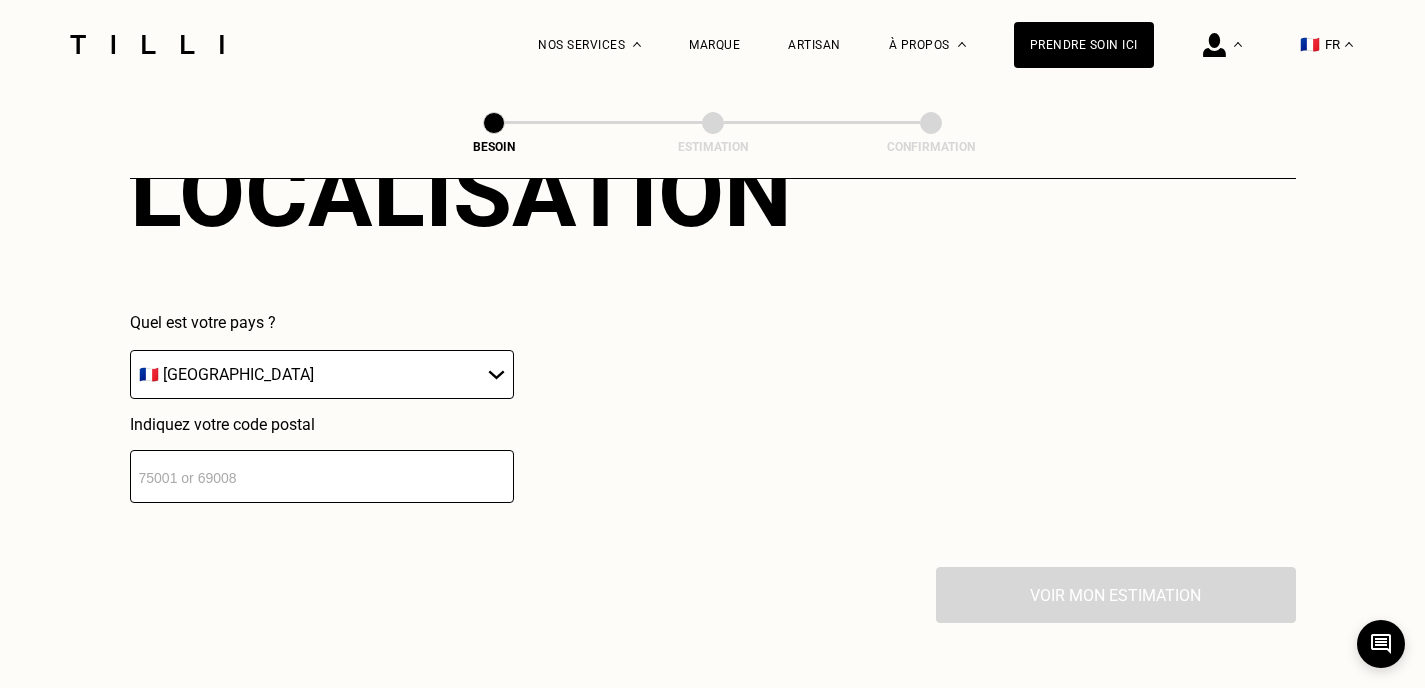 scroll, scrollTop: 2990, scrollLeft: 0, axis: vertical 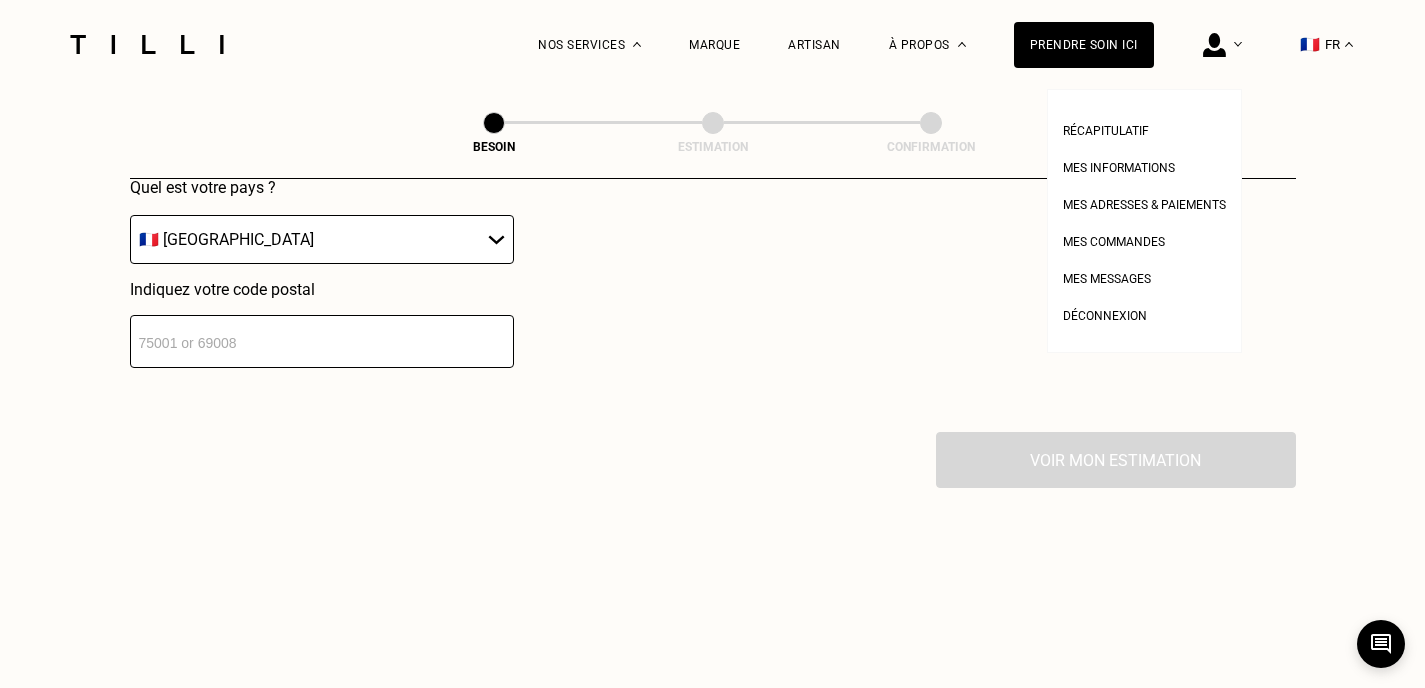 click at bounding box center (1222, 44) 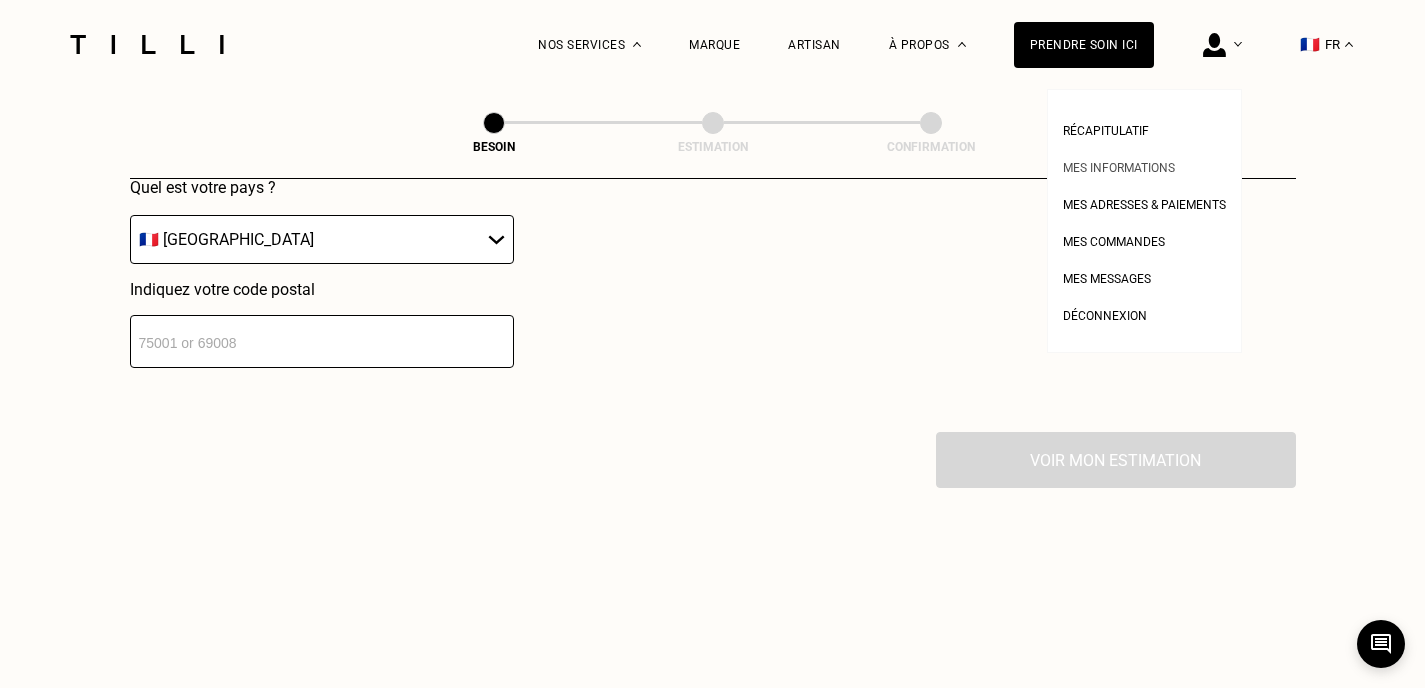 click on "Mes informations" at bounding box center (1119, 168) 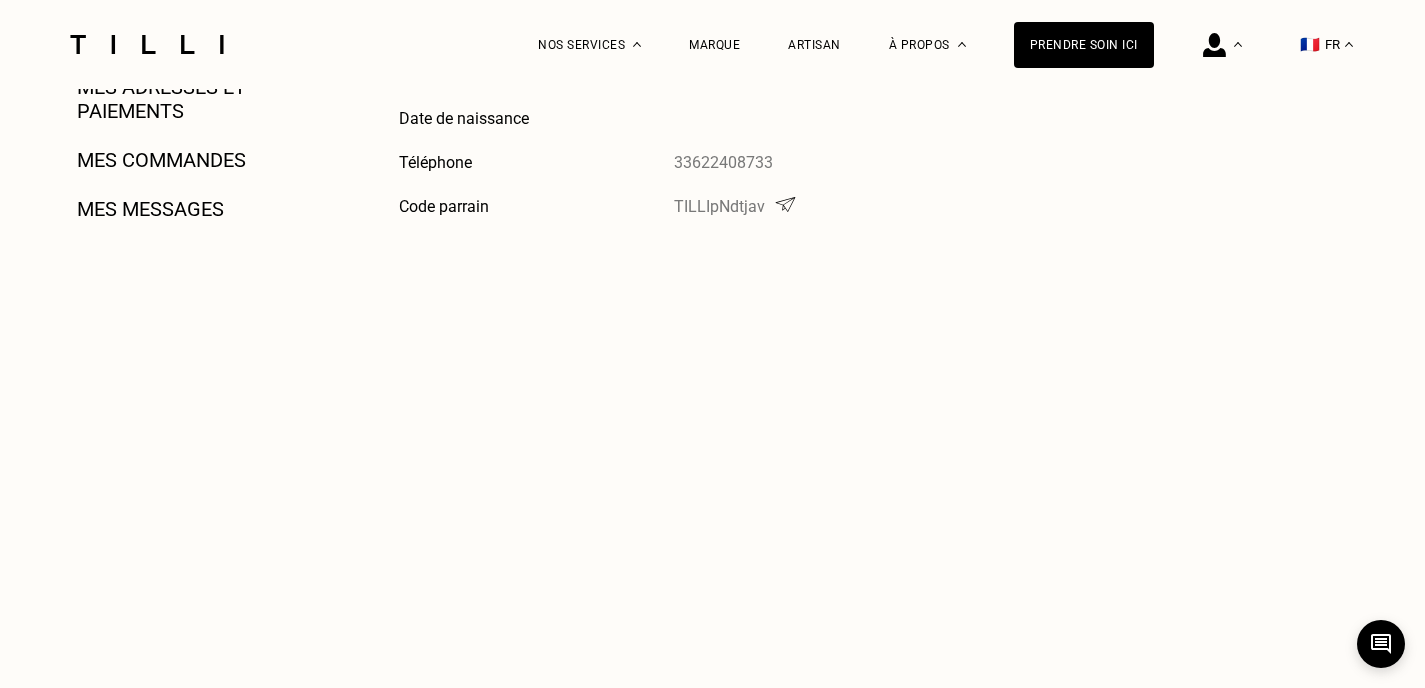 scroll, scrollTop: 200, scrollLeft: 0, axis: vertical 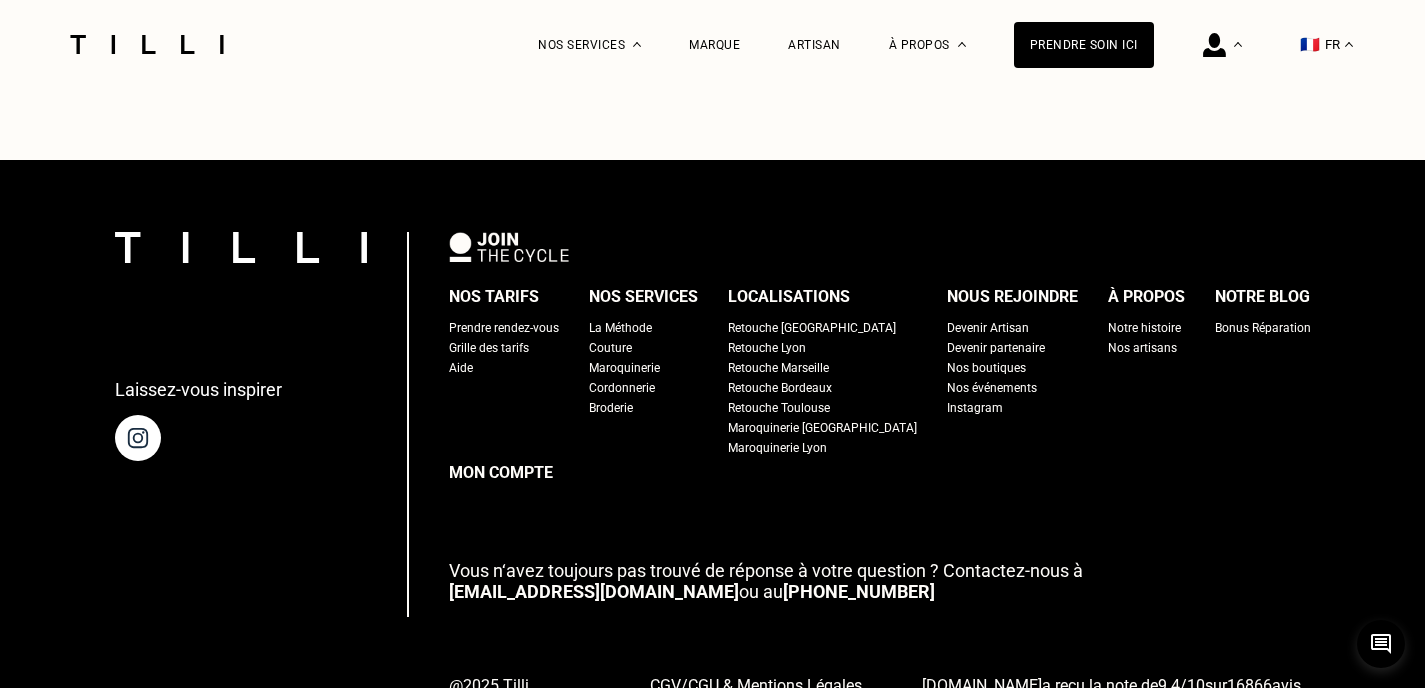 click on "Mon compte" at bounding box center (880, 473) 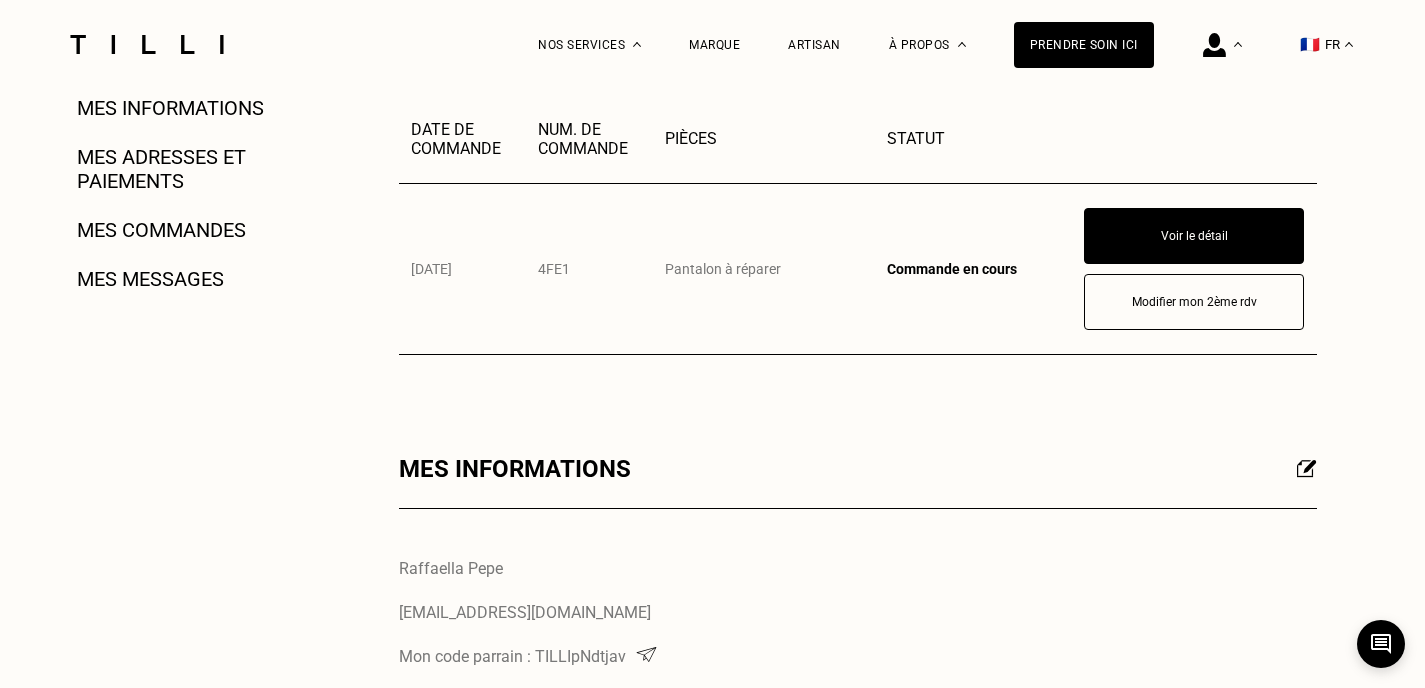 scroll, scrollTop: 0, scrollLeft: 0, axis: both 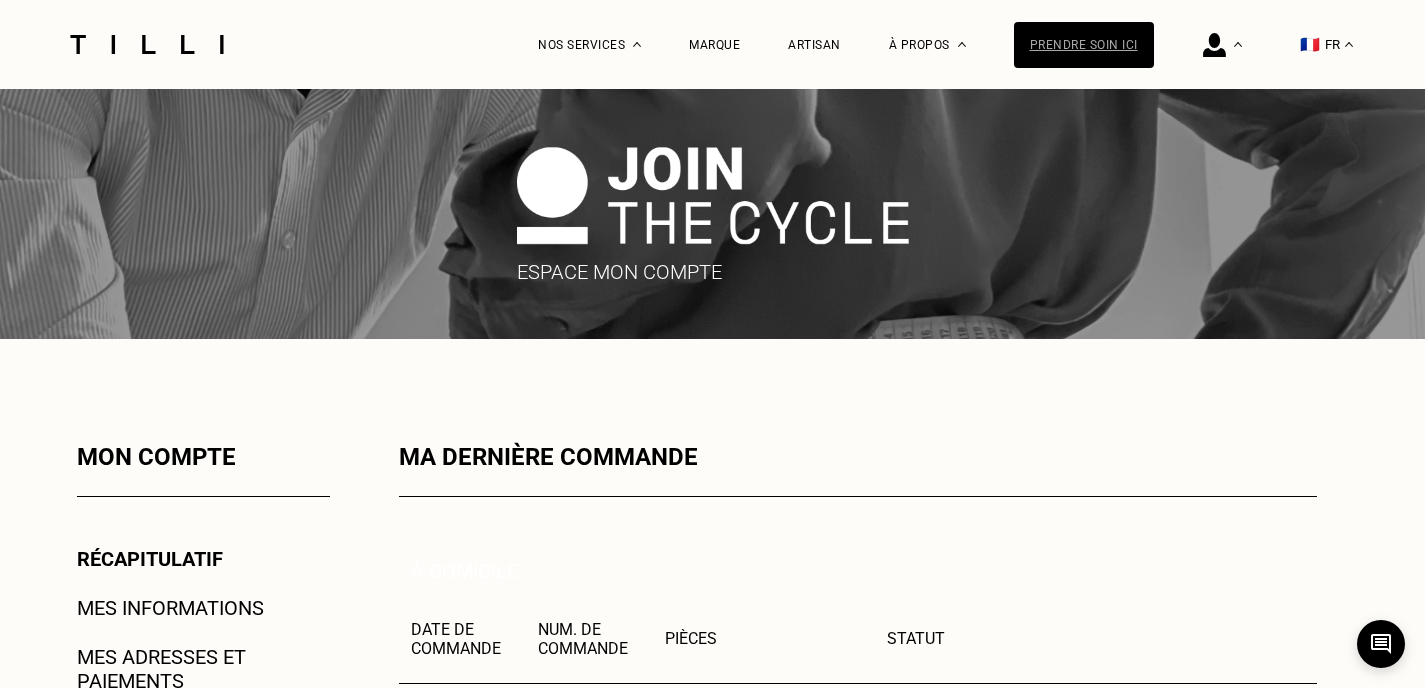 click on "Prendre soin ici" at bounding box center [1084, 45] 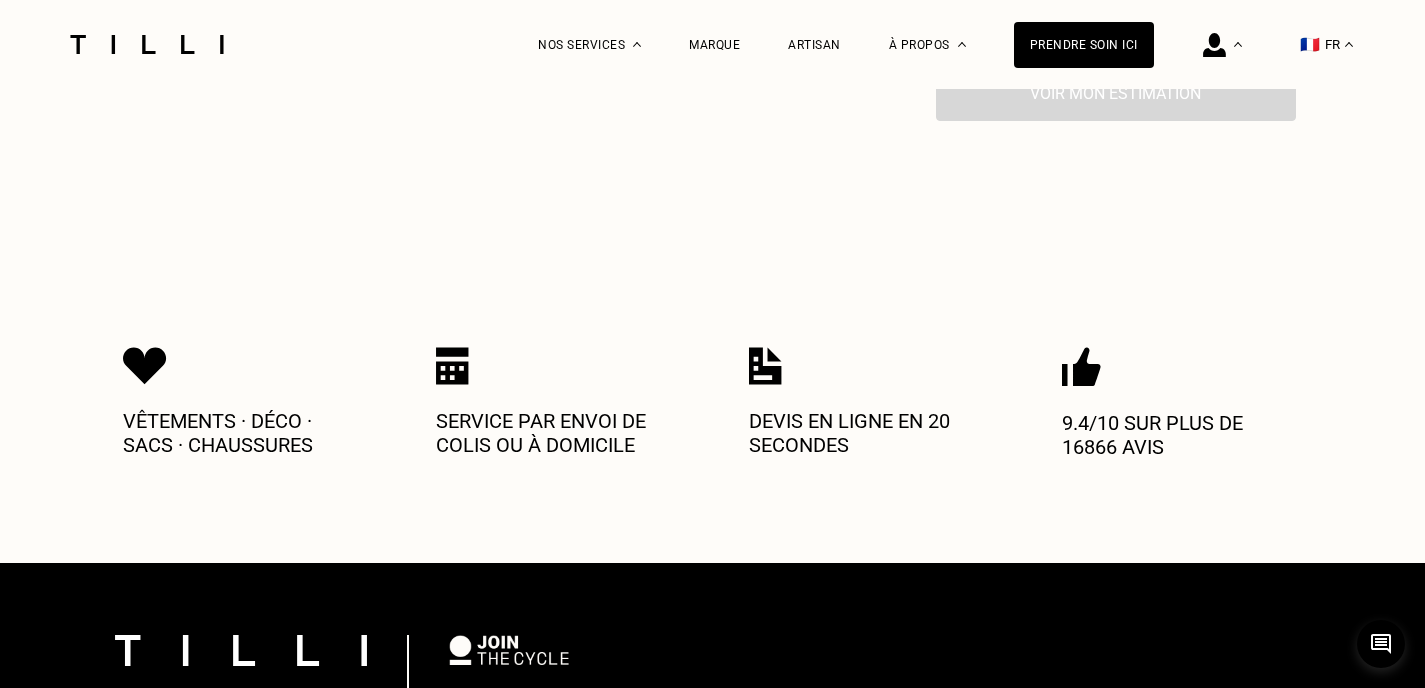scroll, scrollTop: 600, scrollLeft: 0, axis: vertical 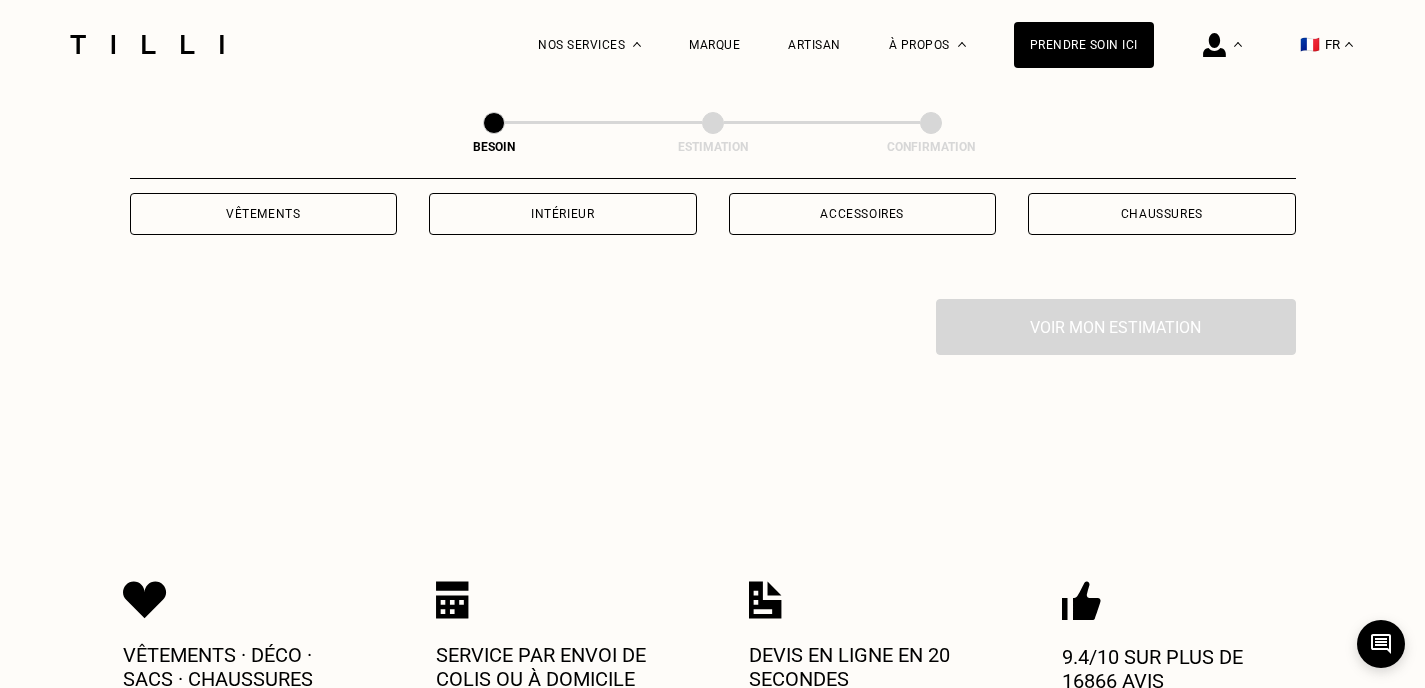 click on "Vêtements" at bounding box center [264, 214] 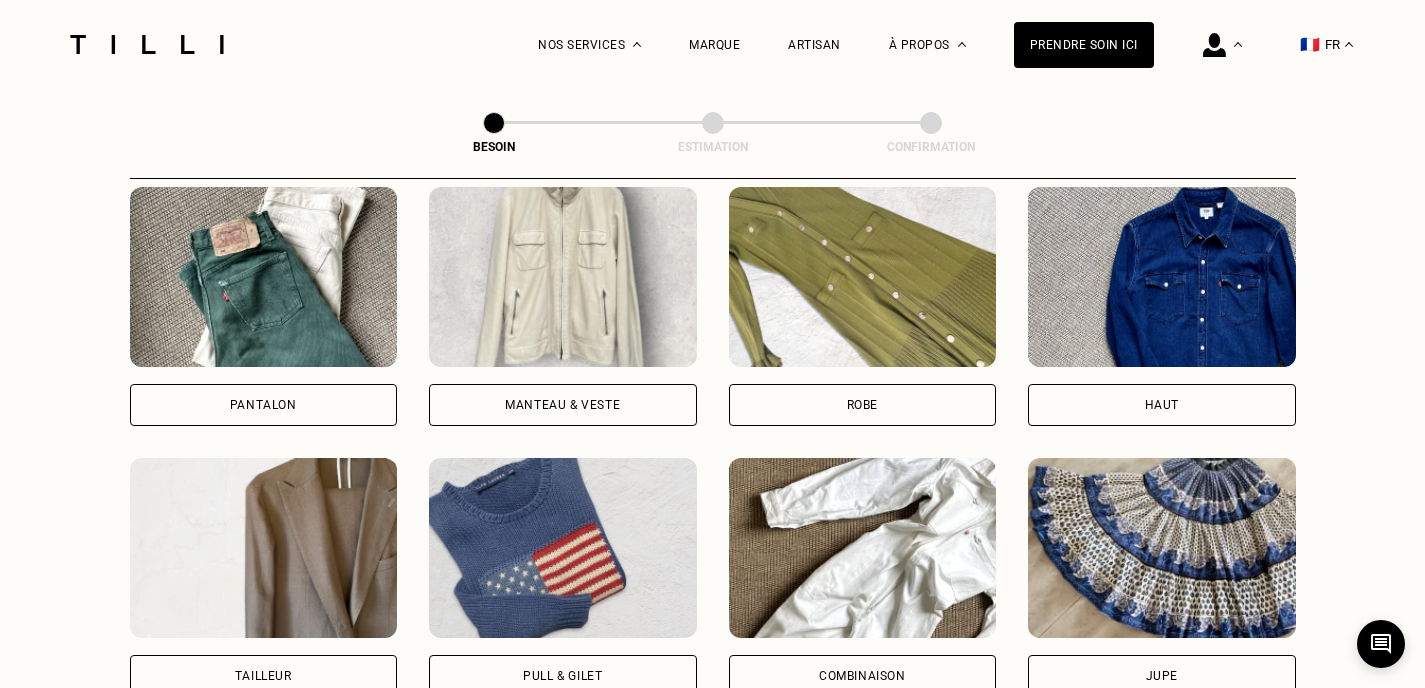 scroll, scrollTop: 854, scrollLeft: 0, axis: vertical 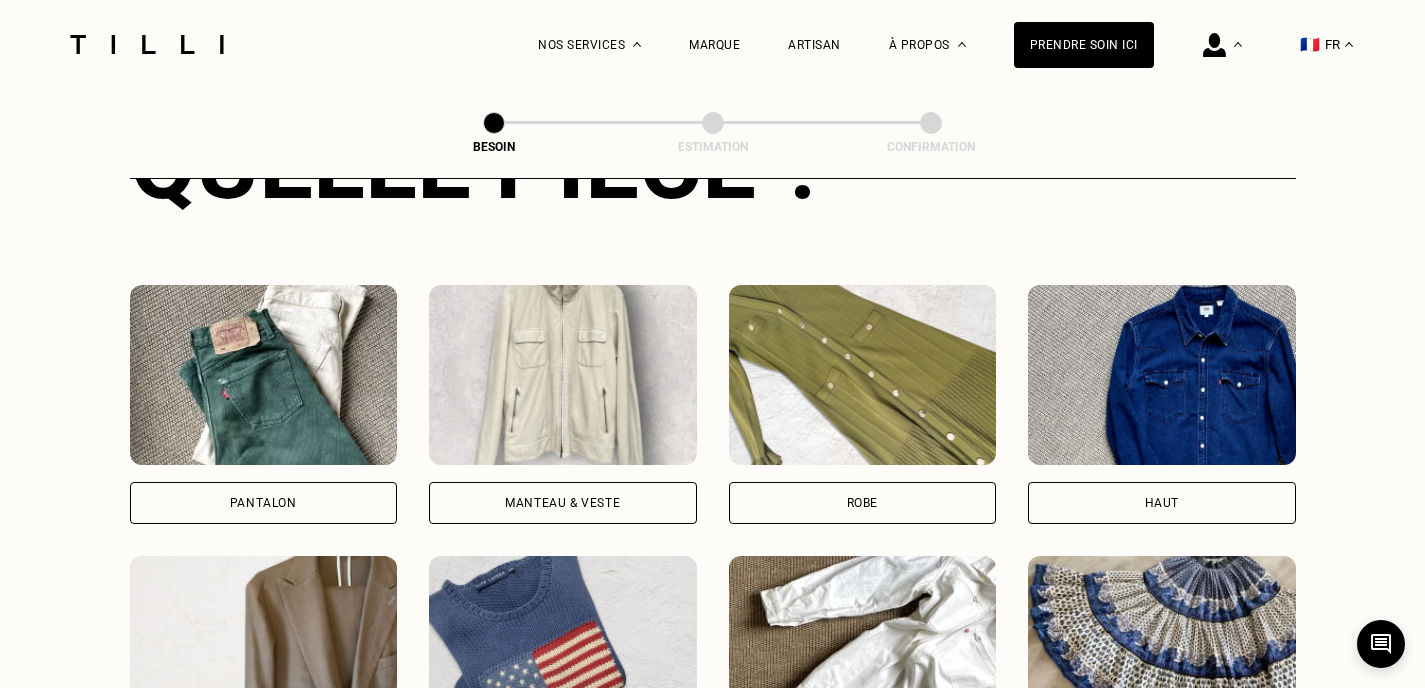 click on "Pantalon" at bounding box center (264, 503) 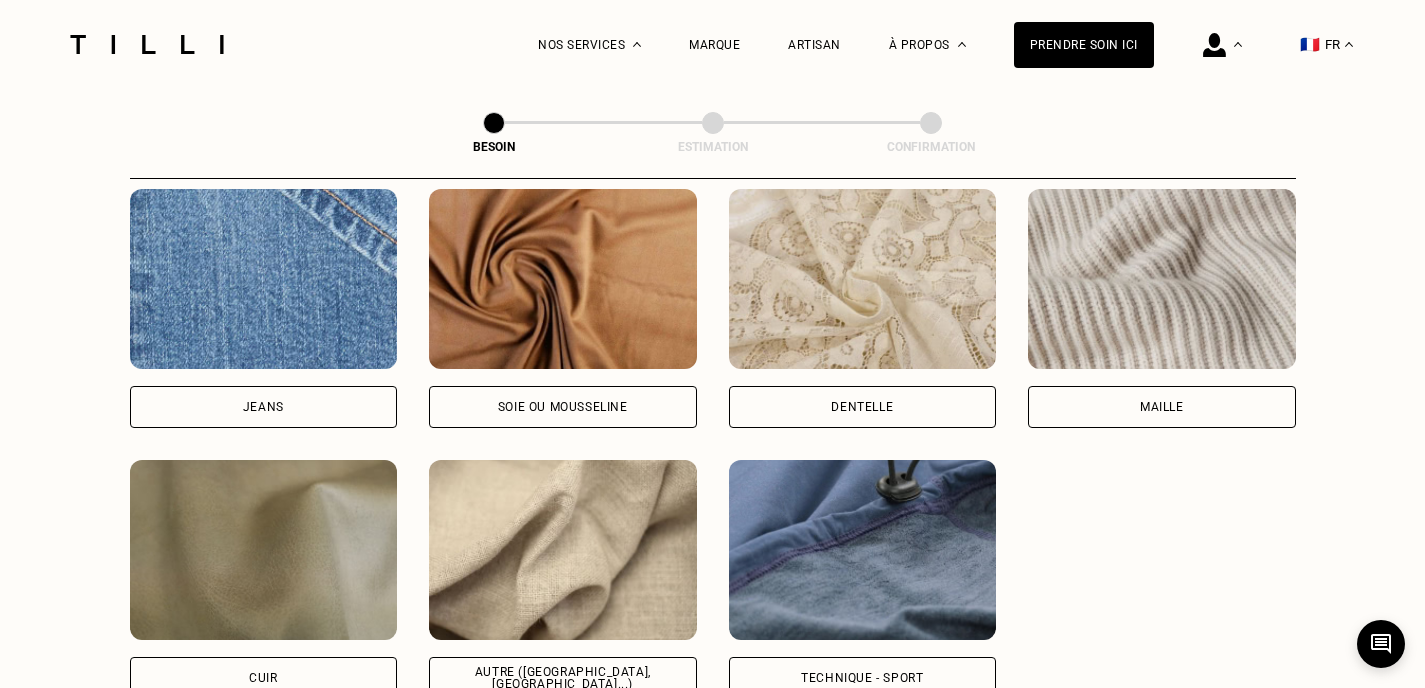 scroll, scrollTop: 2042, scrollLeft: 0, axis: vertical 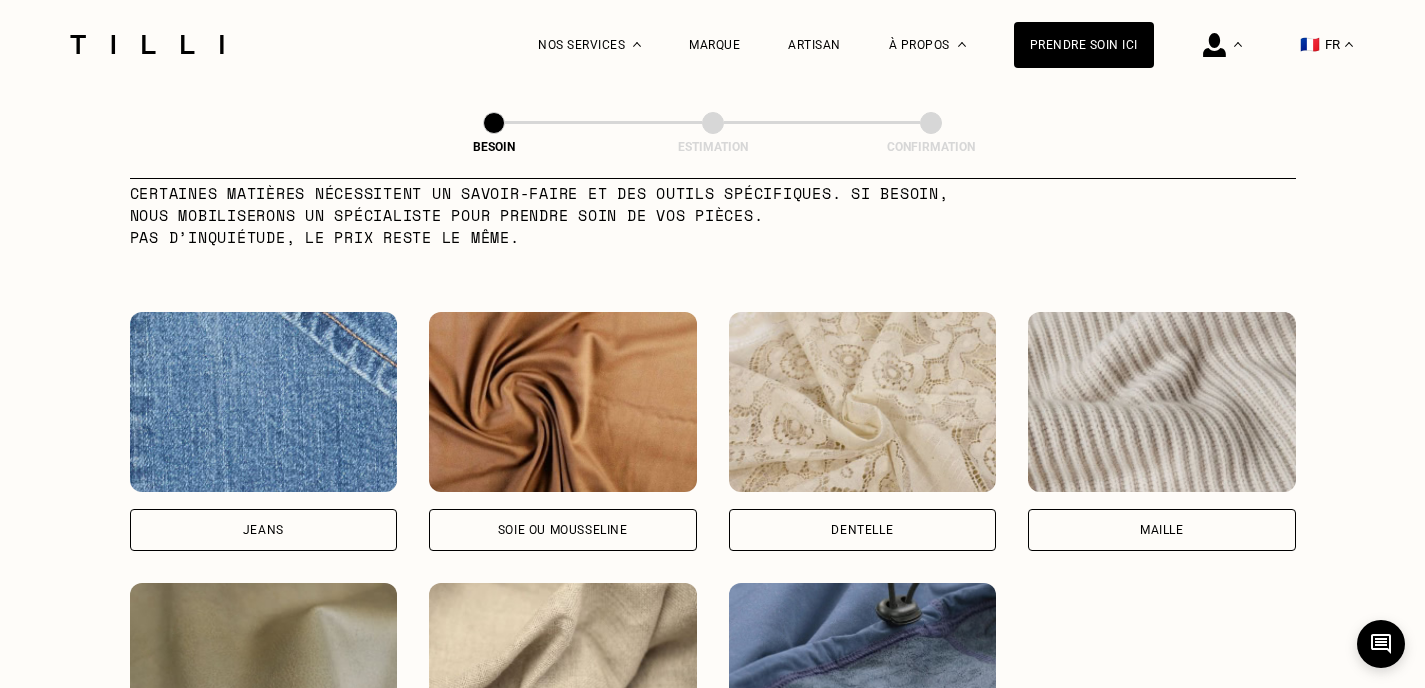 click on "Jeans" at bounding box center [264, 530] 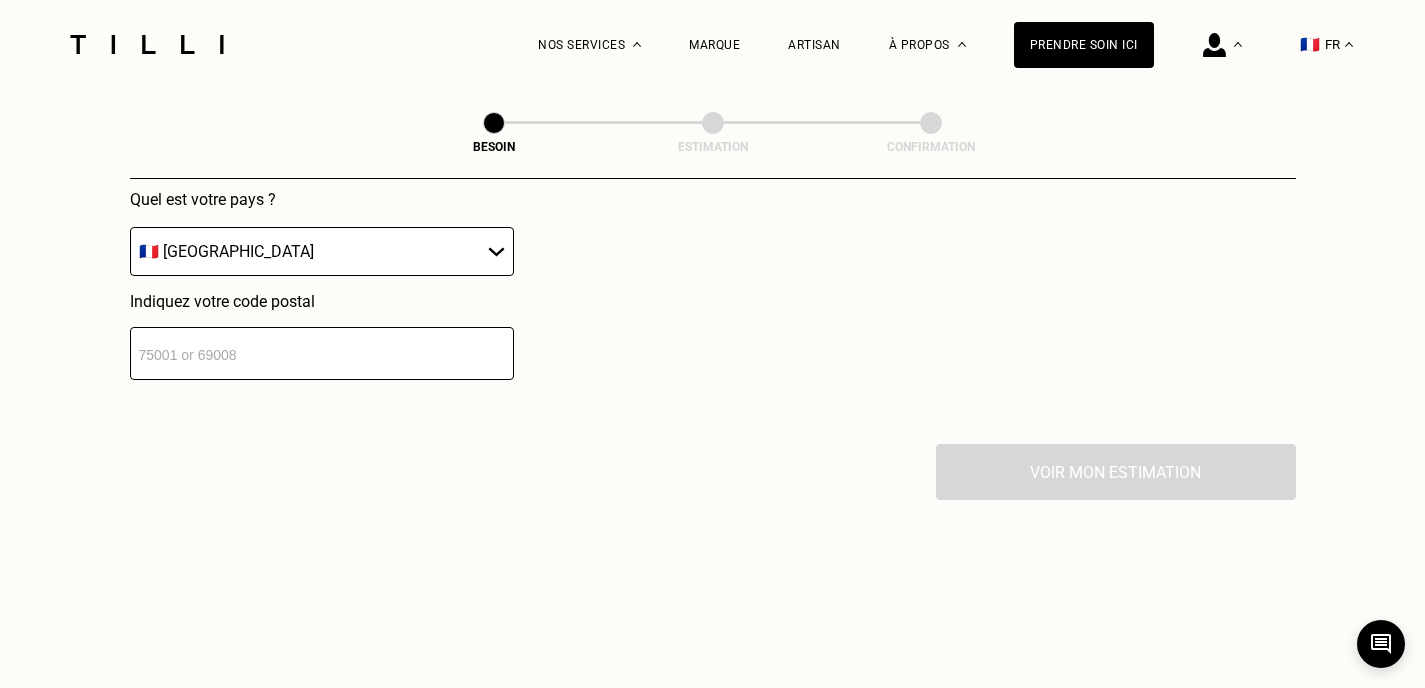 scroll, scrollTop: 2990, scrollLeft: 0, axis: vertical 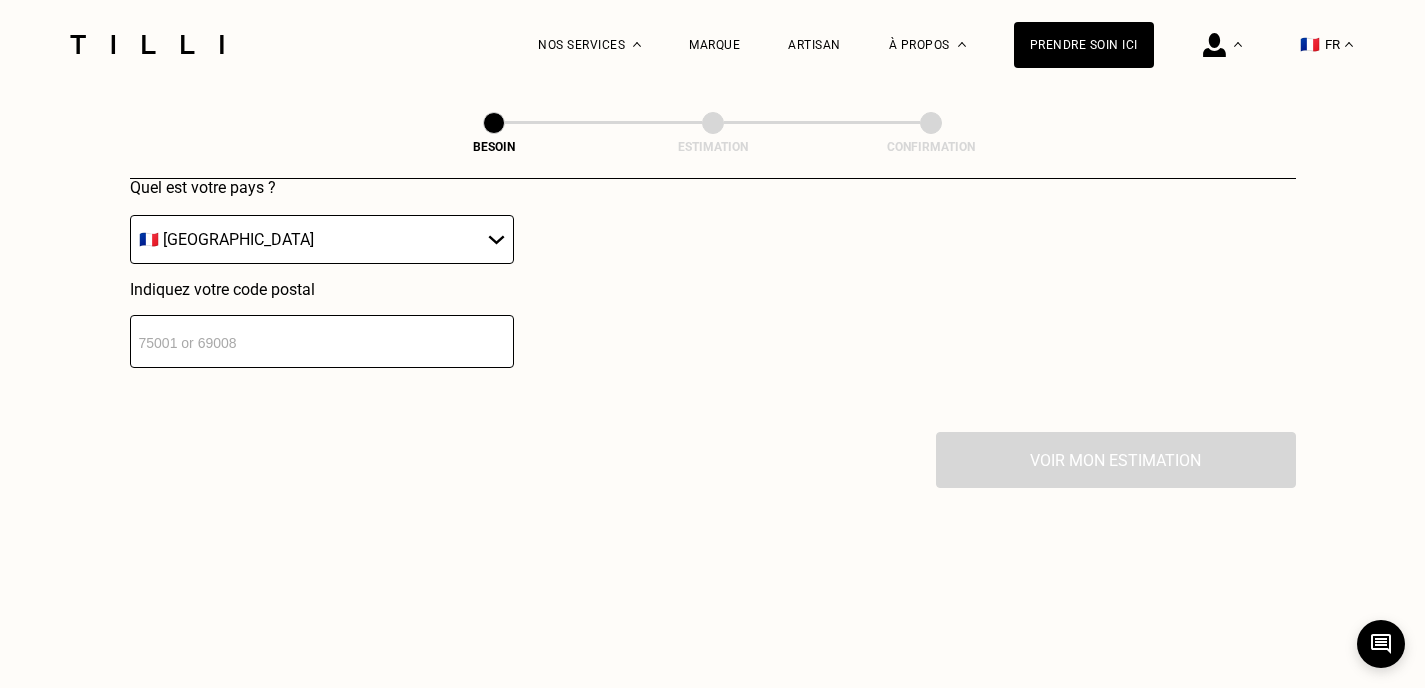 click at bounding box center (322, 341) 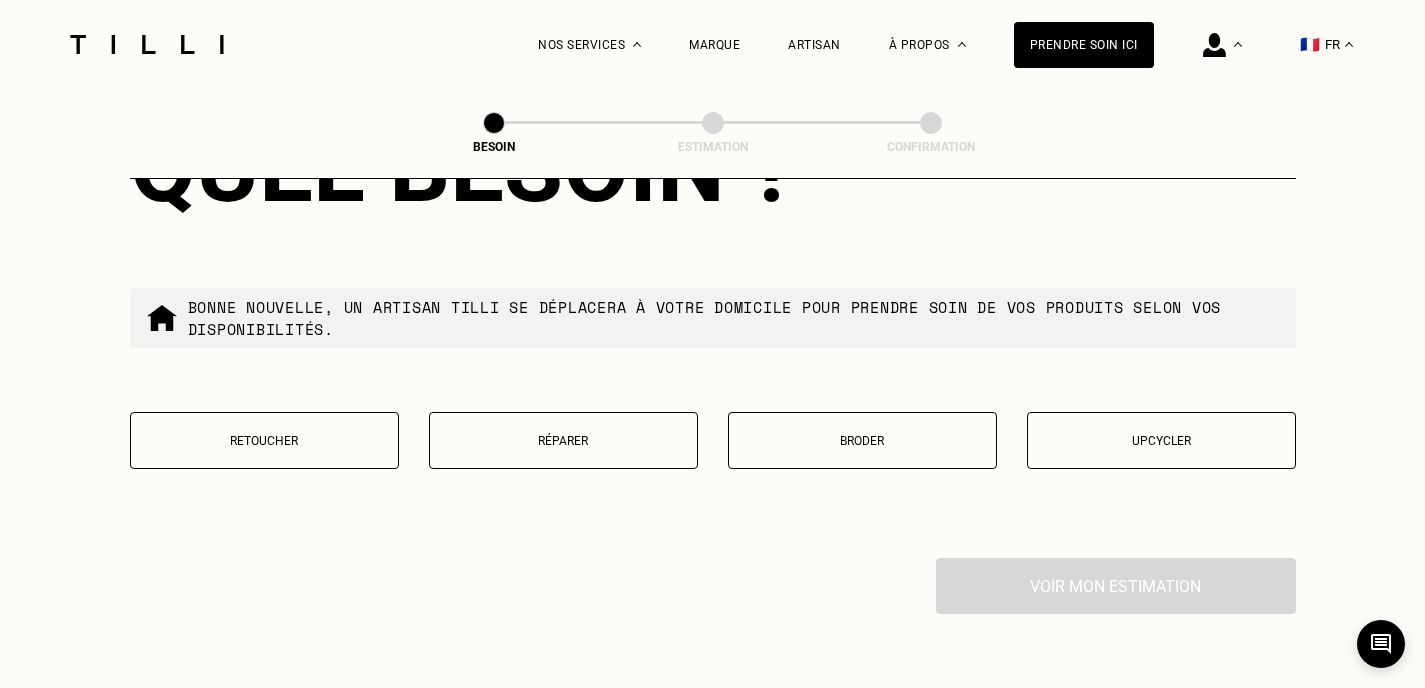 scroll, scrollTop: 3487, scrollLeft: 0, axis: vertical 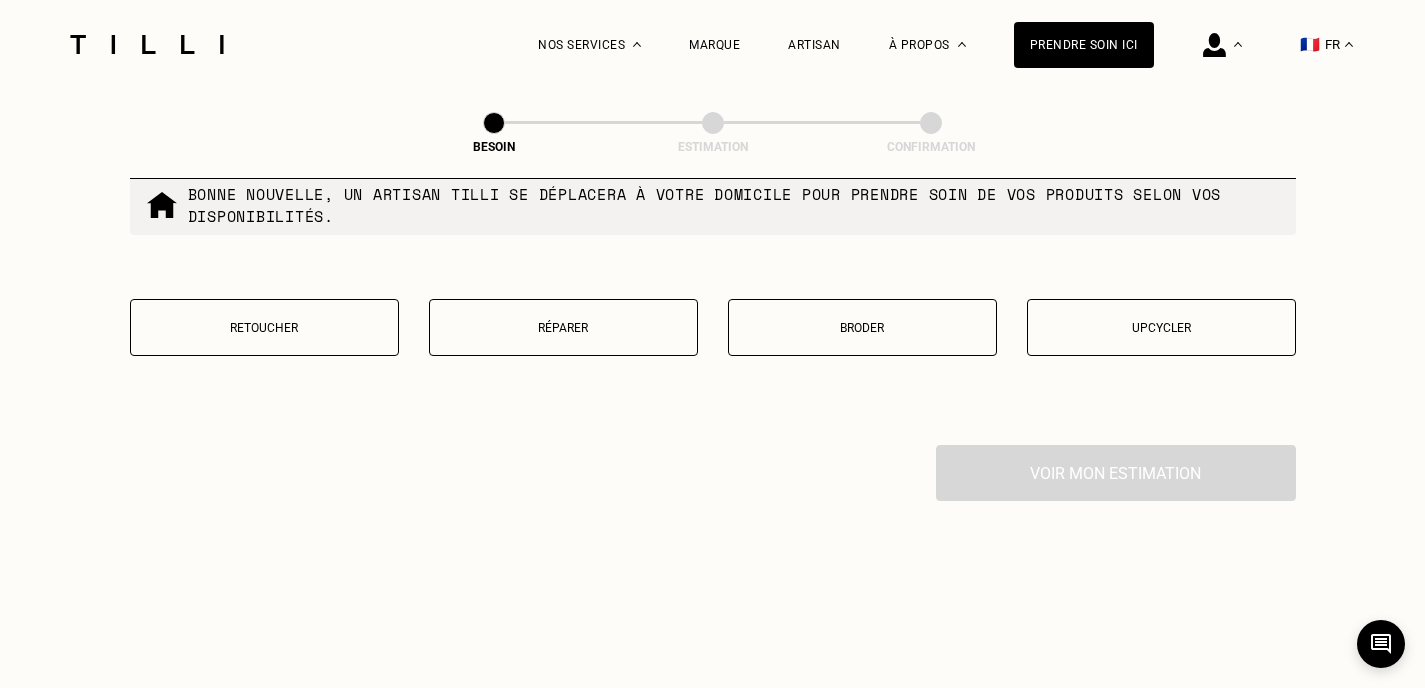 click on "Réparer" at bounding box center [563, 328] 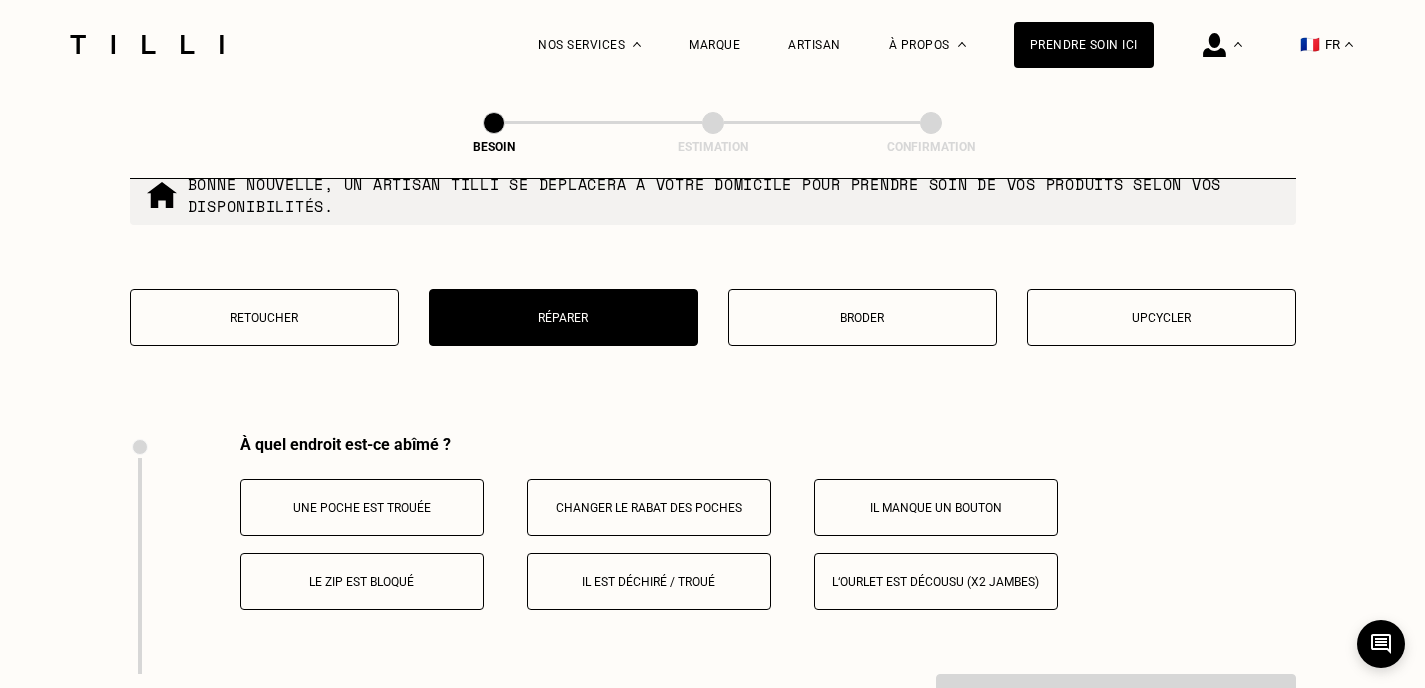 scroll, scrollTop: 3401, scrollLeft: 0, axis: vertical 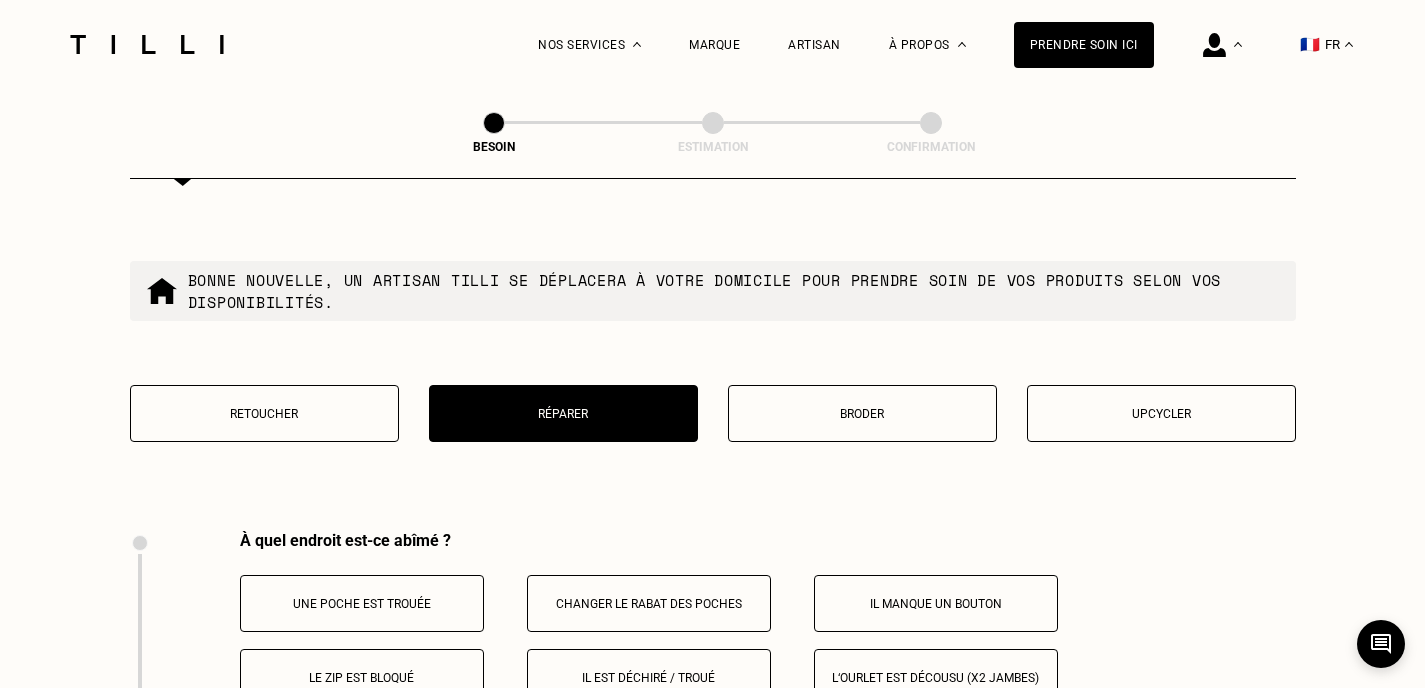 click on "Retoucher" at bounding box center [264, 414] 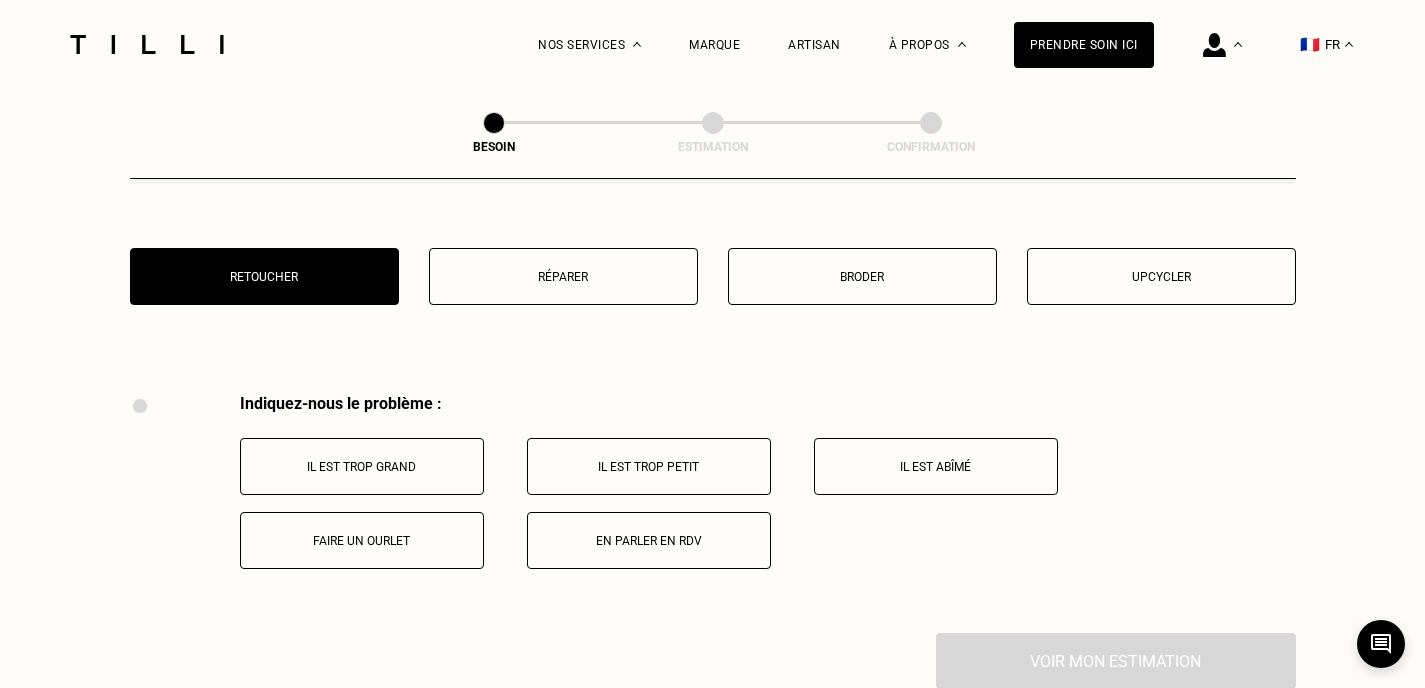 scroll, scrollTop: 3470, scrollLeft: 0, axis: vertical 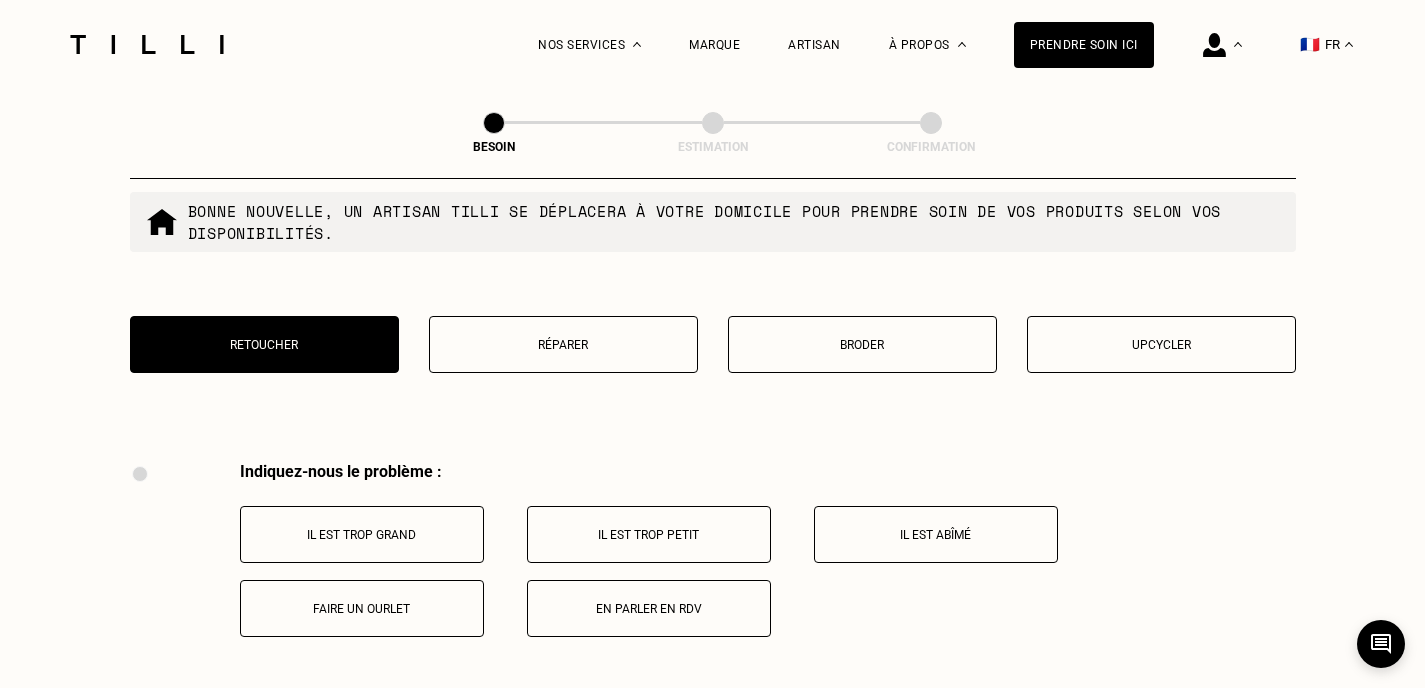 click on "Réparer" at bounding box center [563, 344] 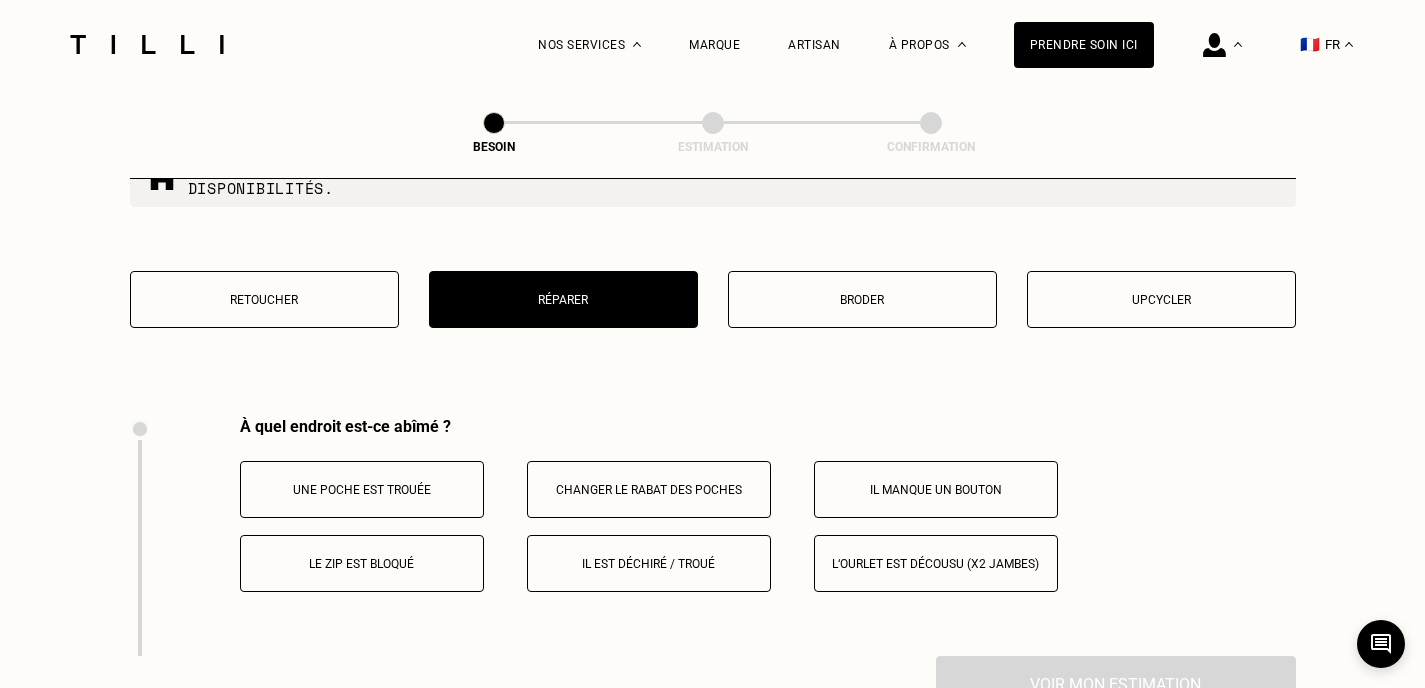 scroll, scrollTop: 3401, scrollLeft: 0, axis: vertical 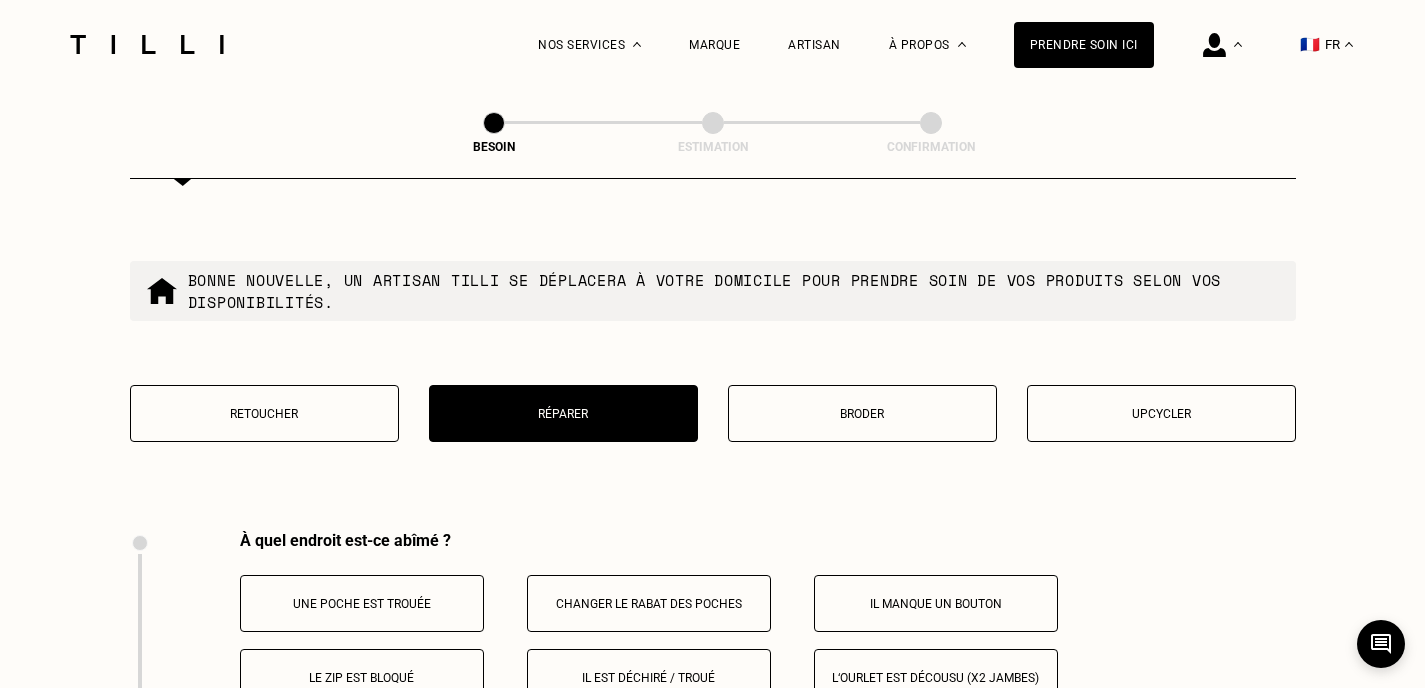 click on "Broder" at bounding box center [862, 414] 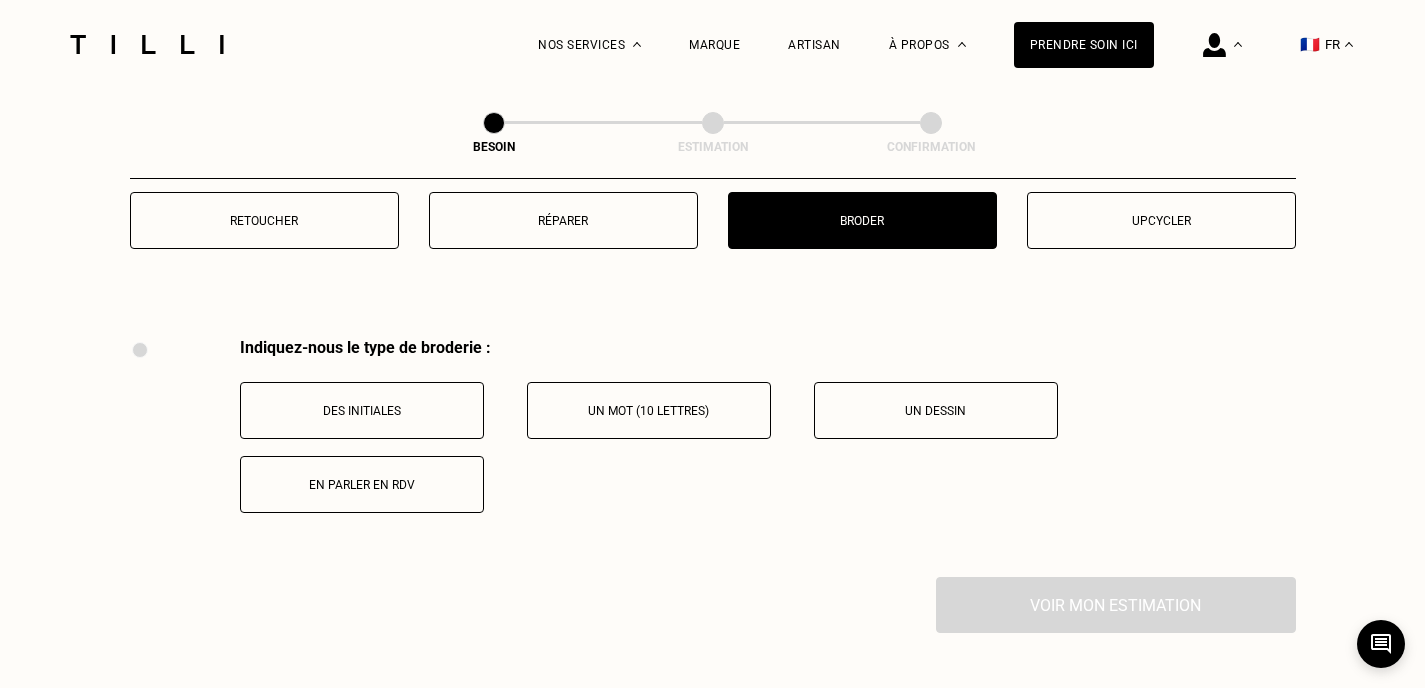 scroll, scrollTop: 3501, scrollLeft: 0, axis: vertical 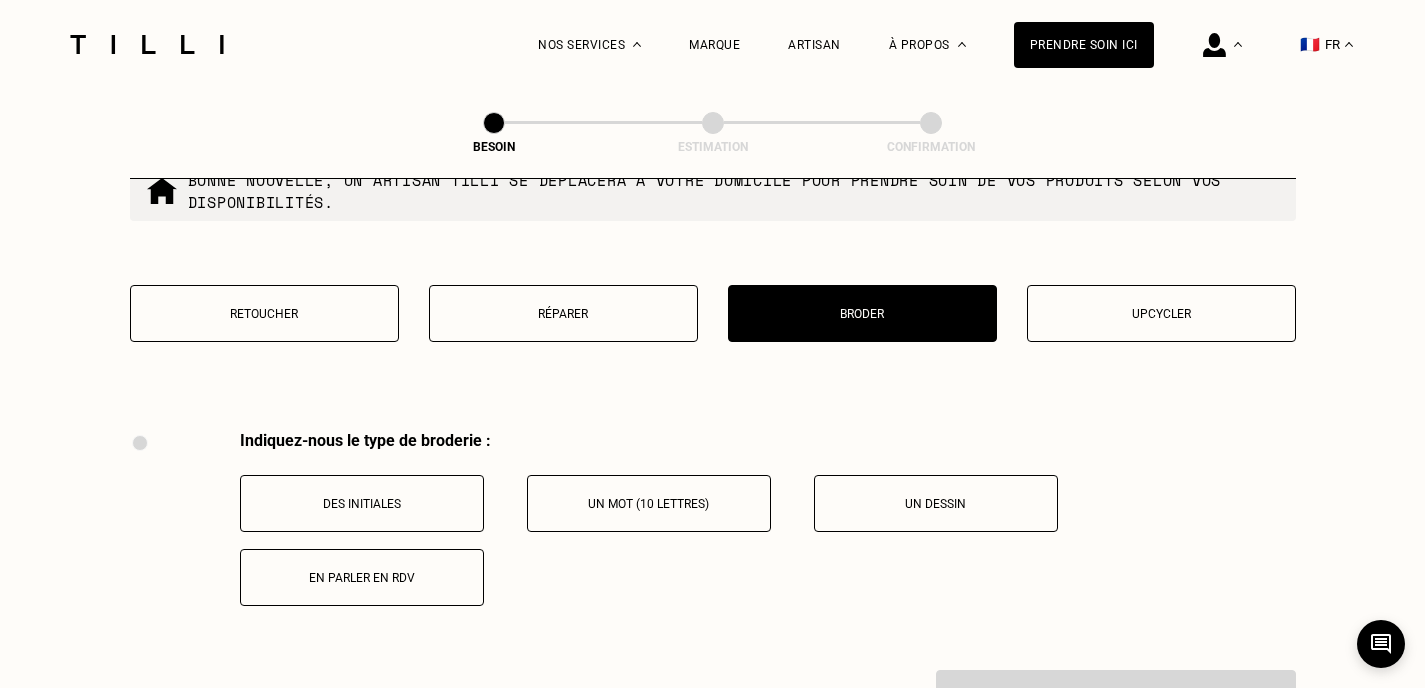click on "Retoucher" at bounding box center (264, 314) 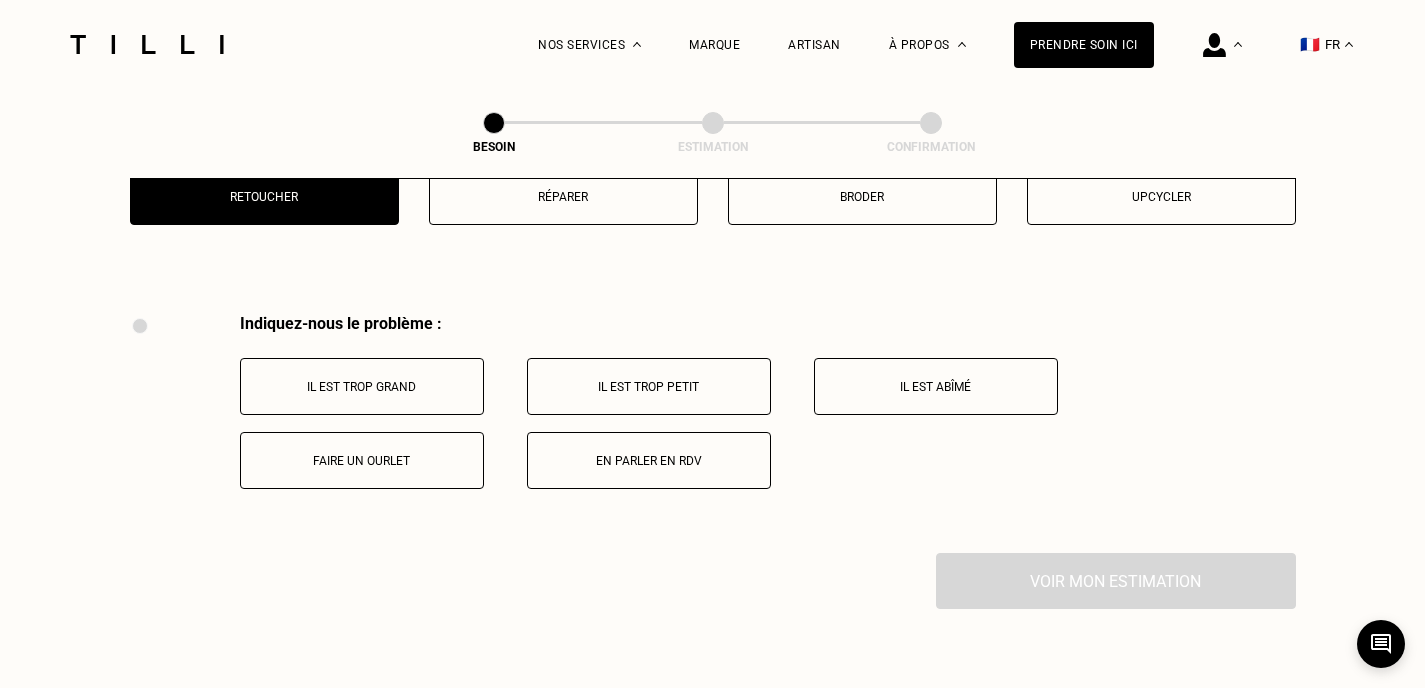 scroll, scrollTop: 3701, scrollLeft: 0, axis: vertical 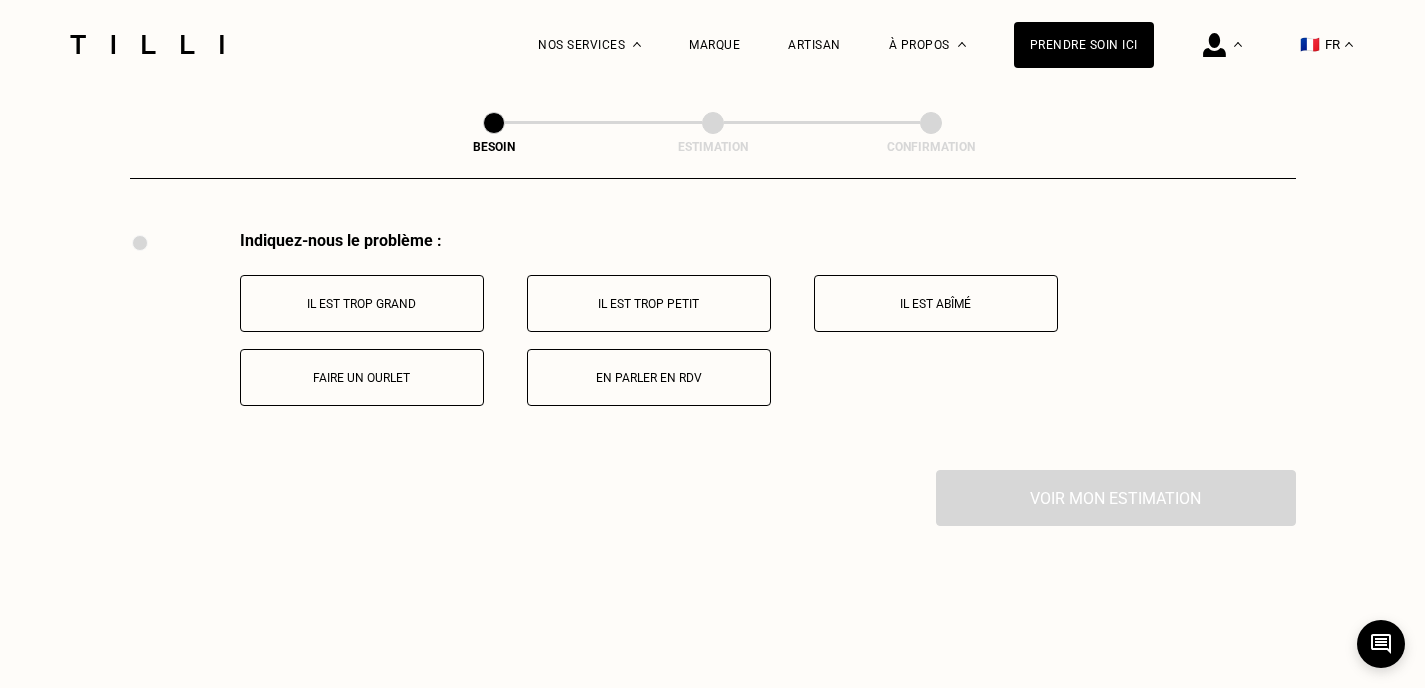 click on "En parler en RDV" at bounding box center [649, 378] 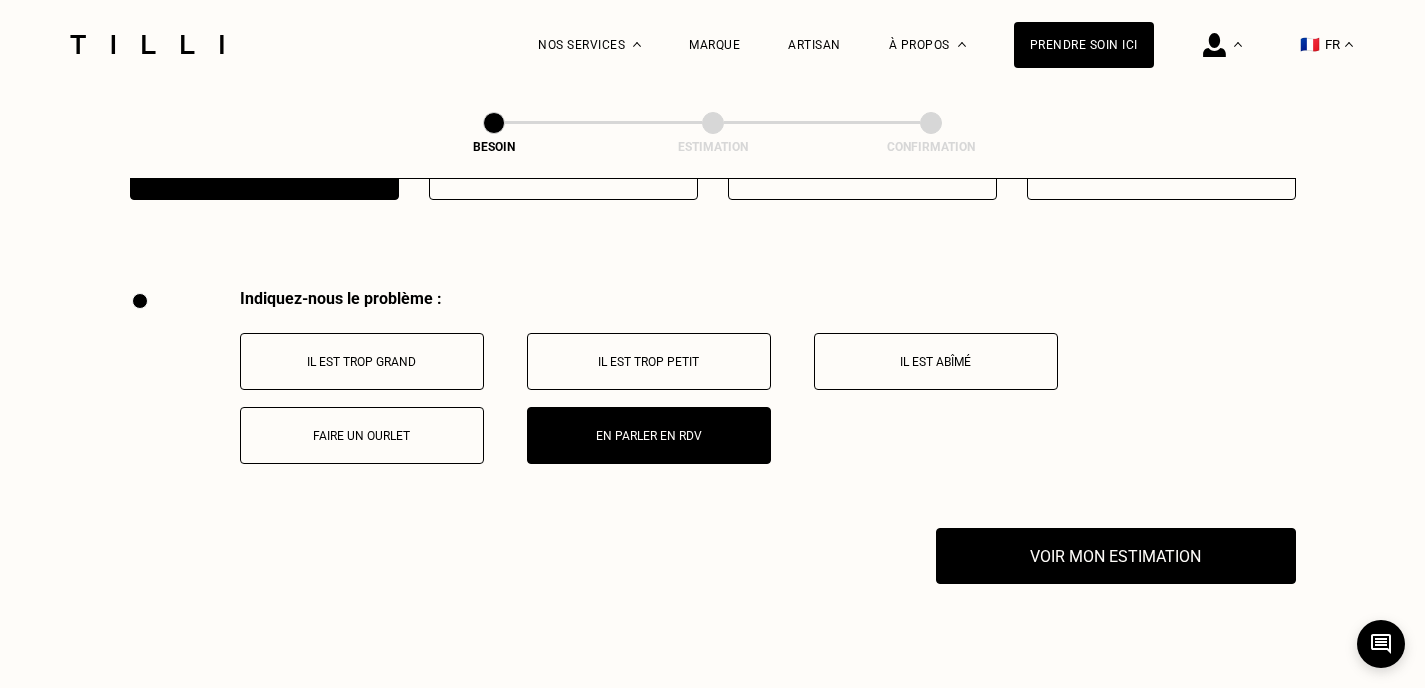 scroll, scrollTop: 3640, scrollLeft: 0, axis: vertical 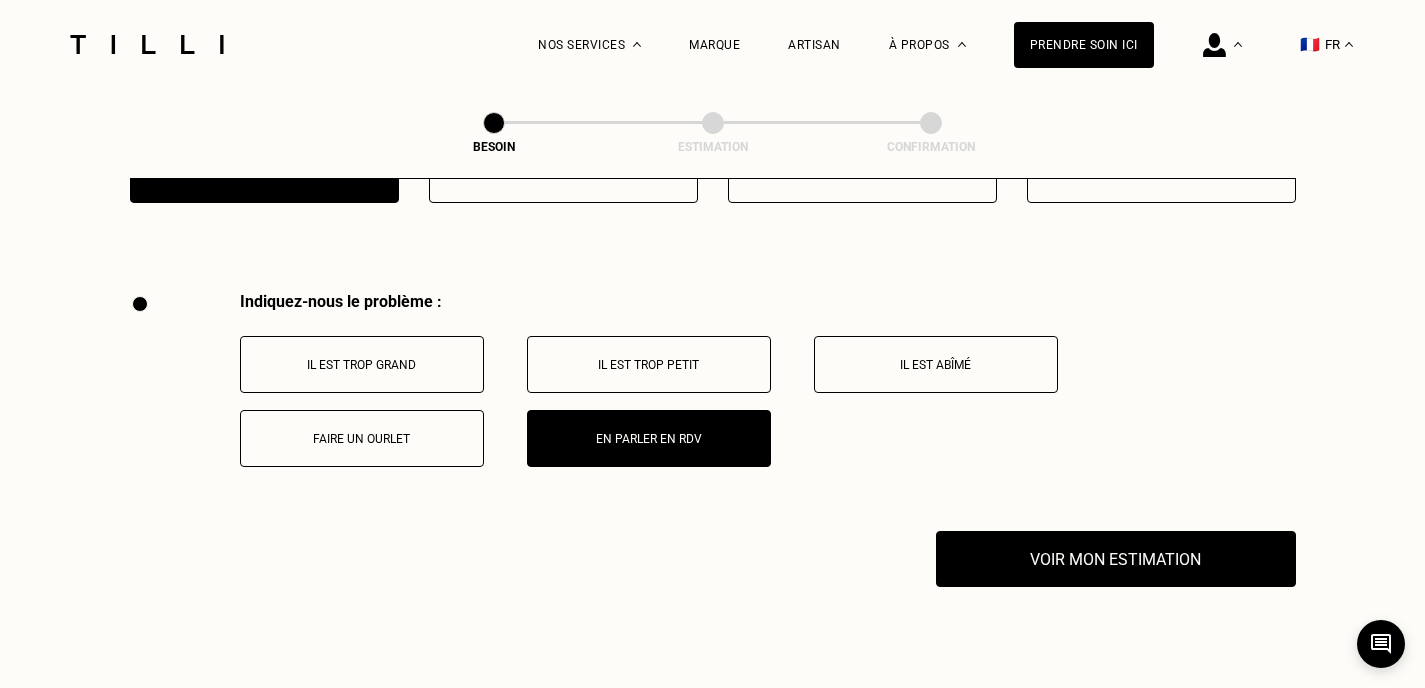 click on "Il est abîmé" at bounding box center (936, 365) 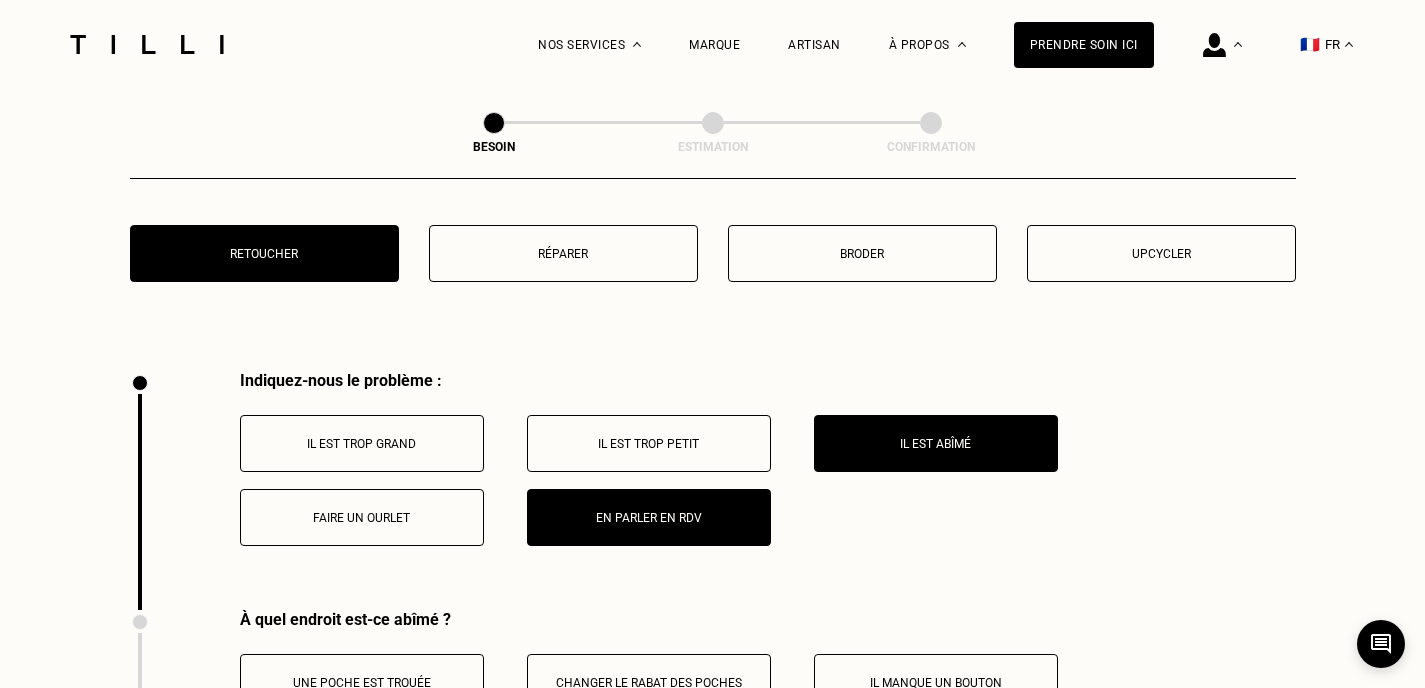 scroll, scrollTop: 3540, scrollLeft: 0, axis: vertical 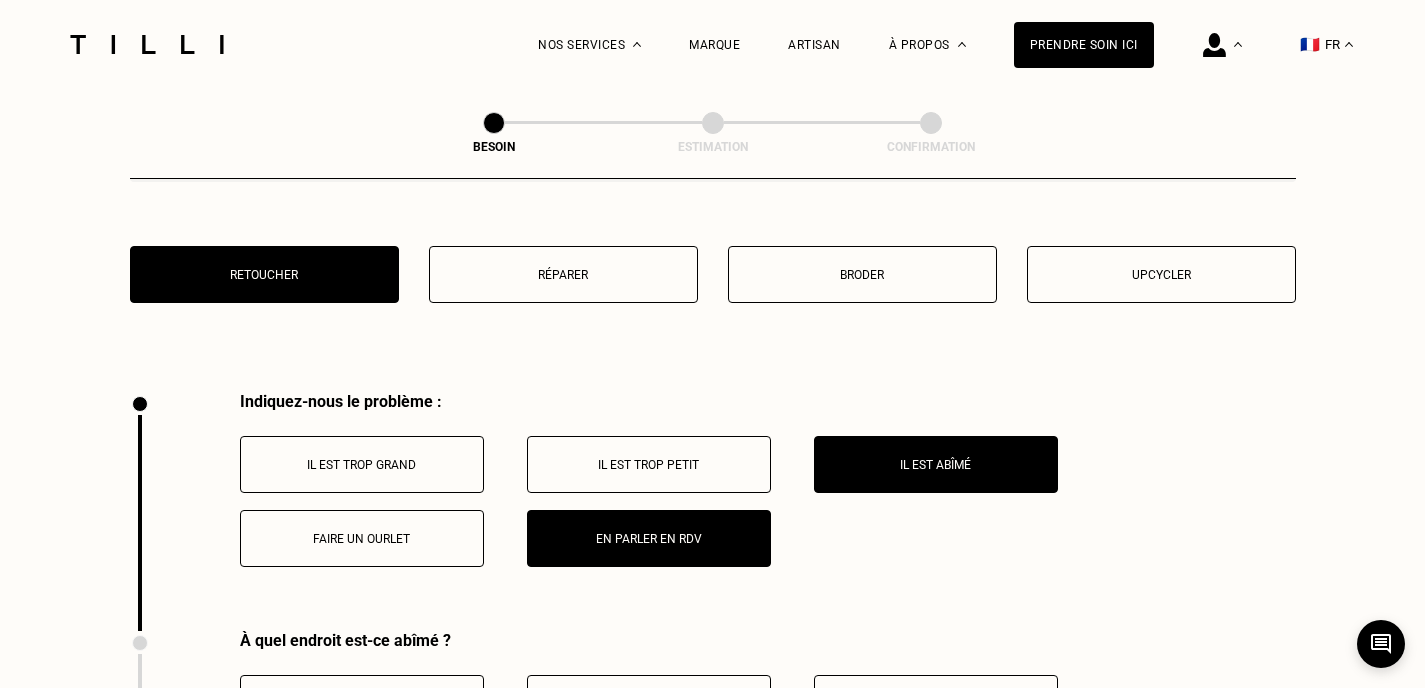 click on "Réparer" at bounding box center (563, 274) 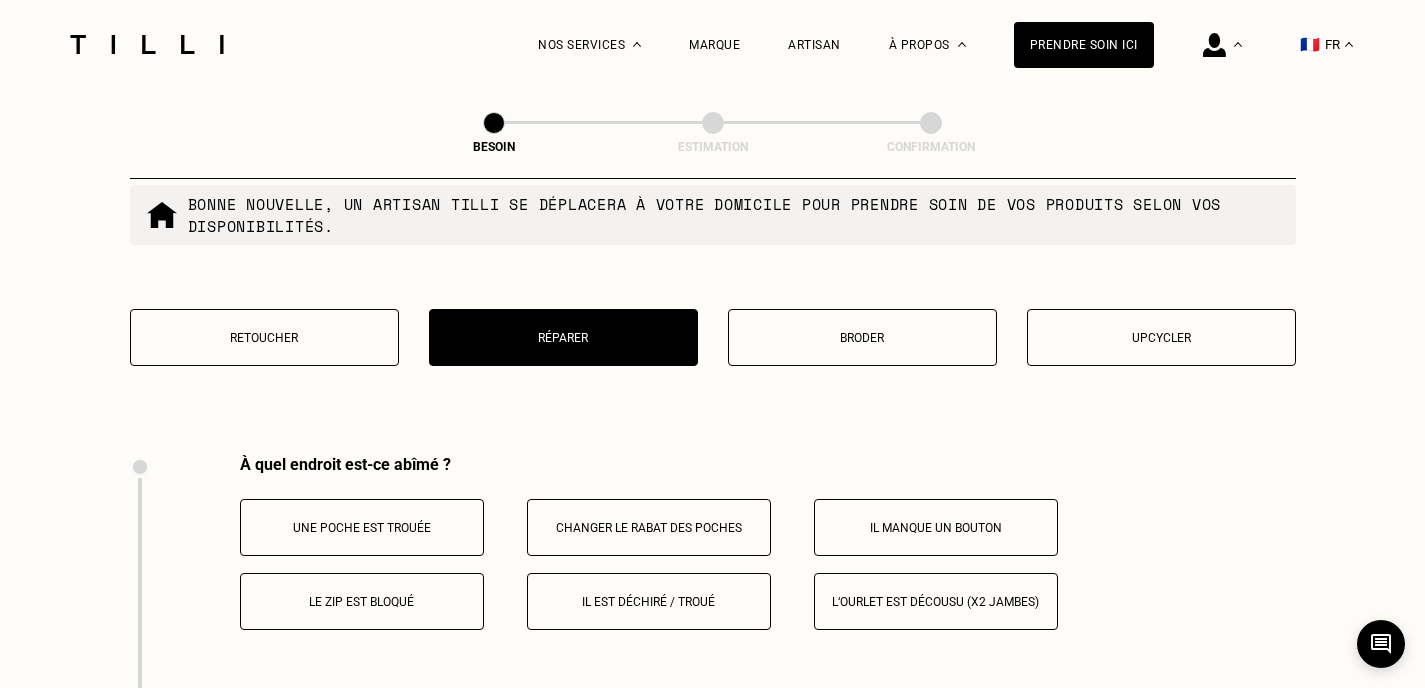 scroll, scrollTop: 3501, scrollLeft: 0, axis: vertical 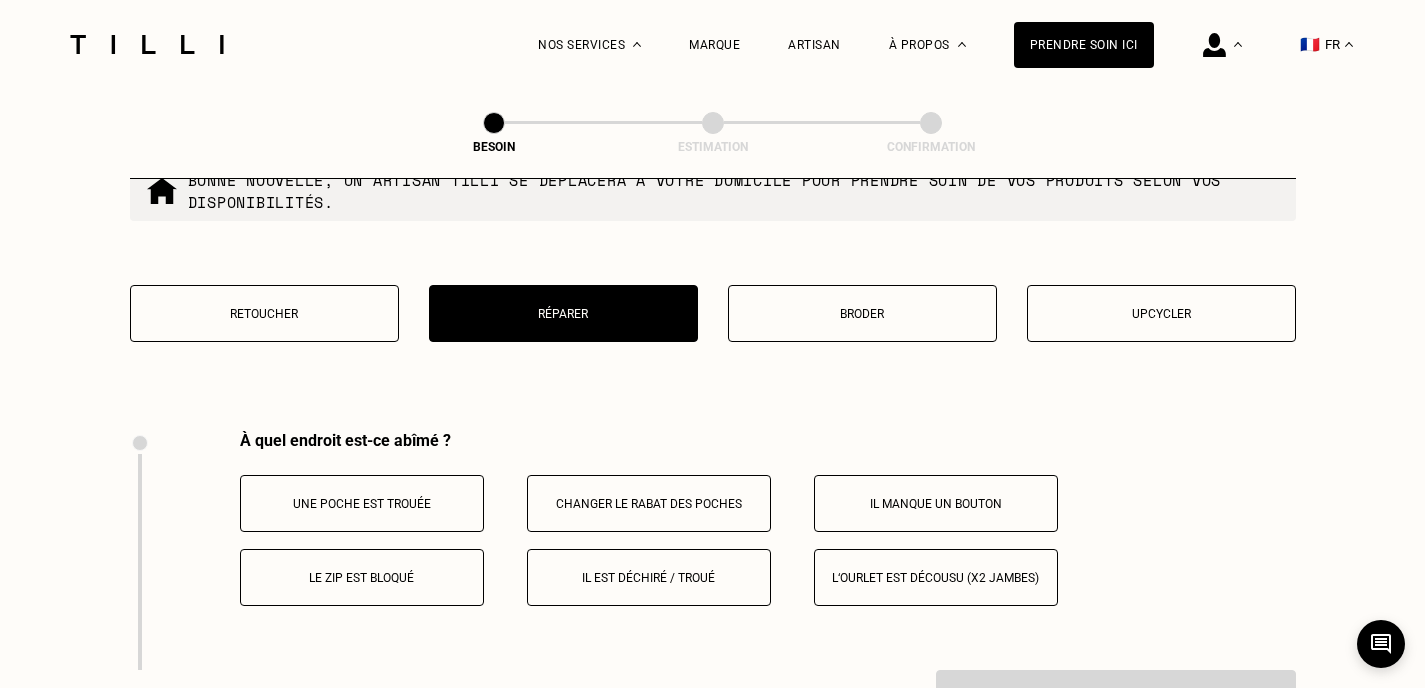 click on "Il est déchiré / troué" at bounding box center (649, 578) 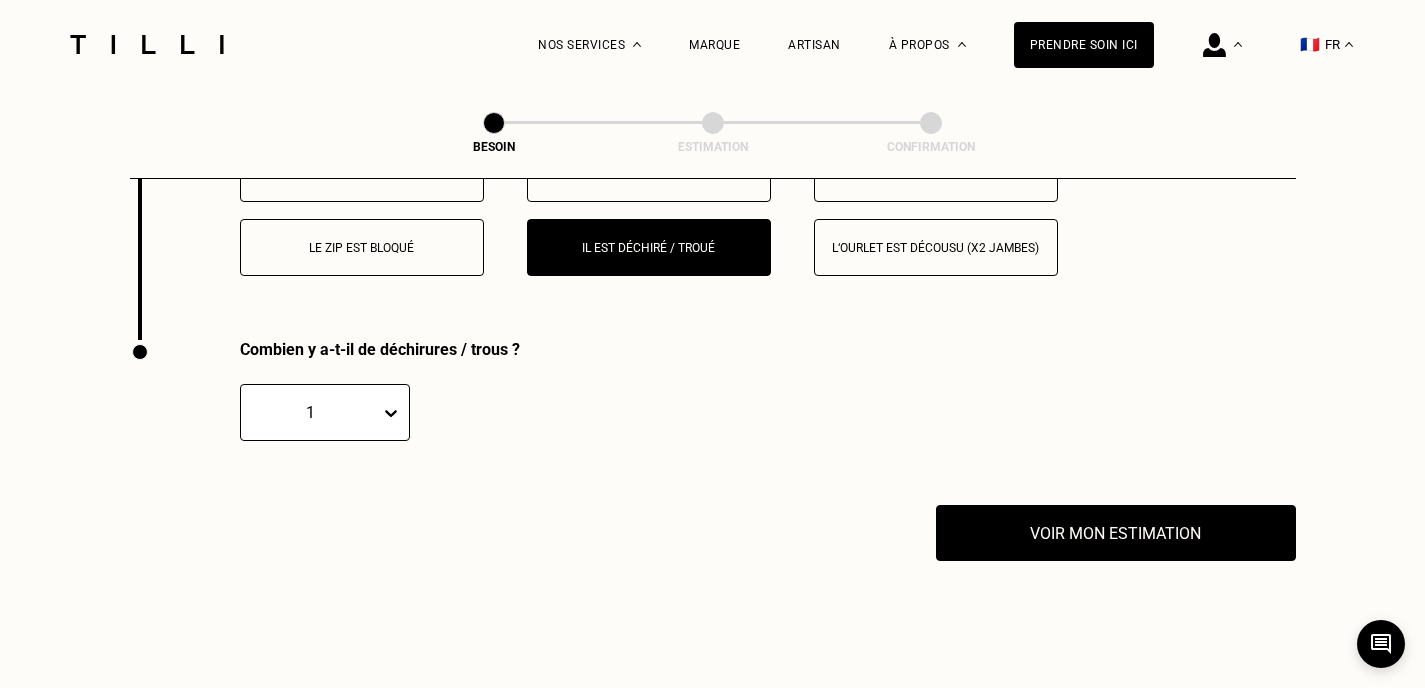 scroll, scrollTop: 3640, scrollLeft: 0, axis: vertical 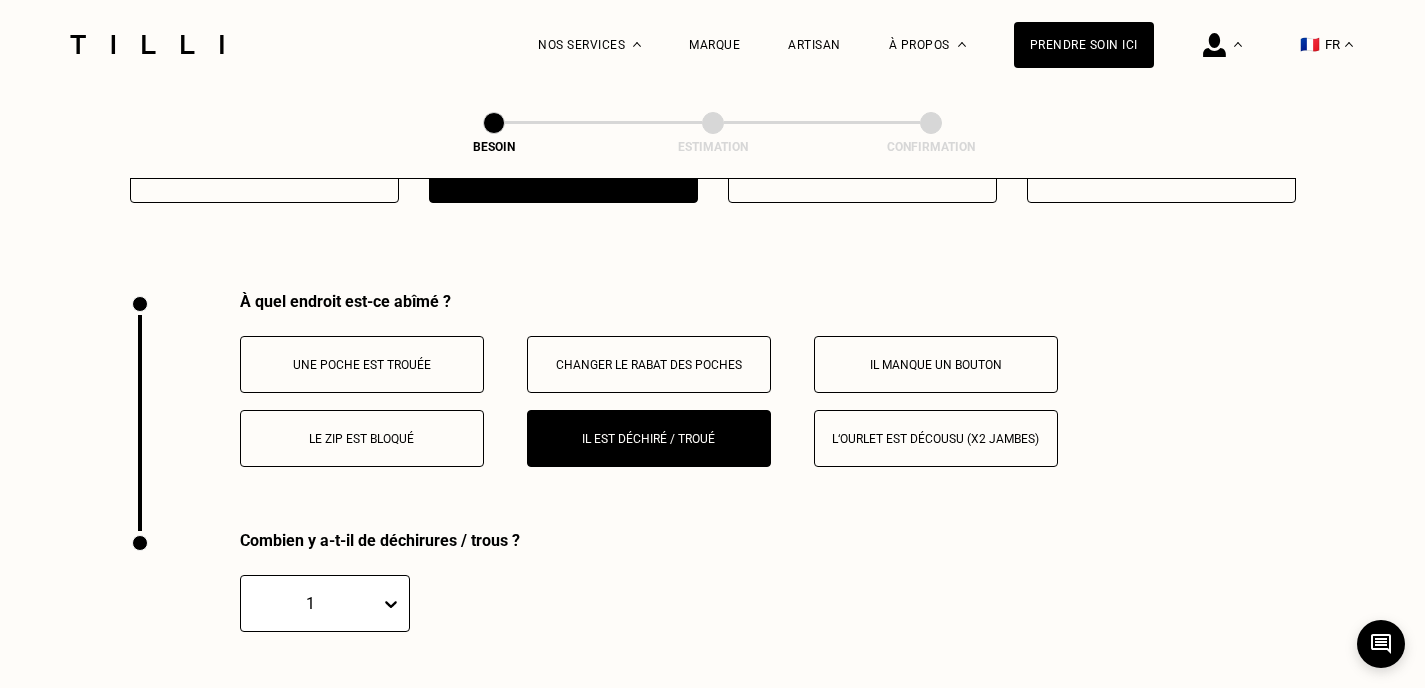 click on "Le zip est bloqué" at bounding box center [362, 439] 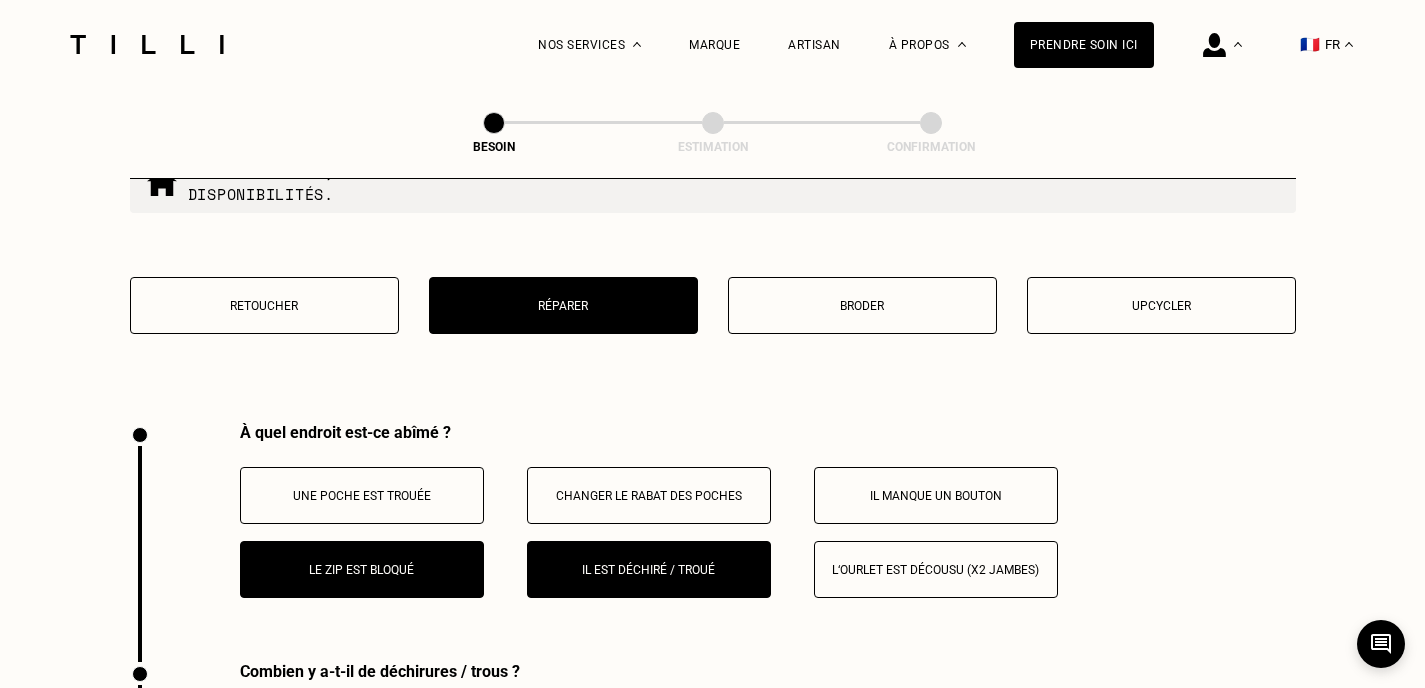 scroll, scrollTop: 3440, scrollLeft: 0, axis: vertical 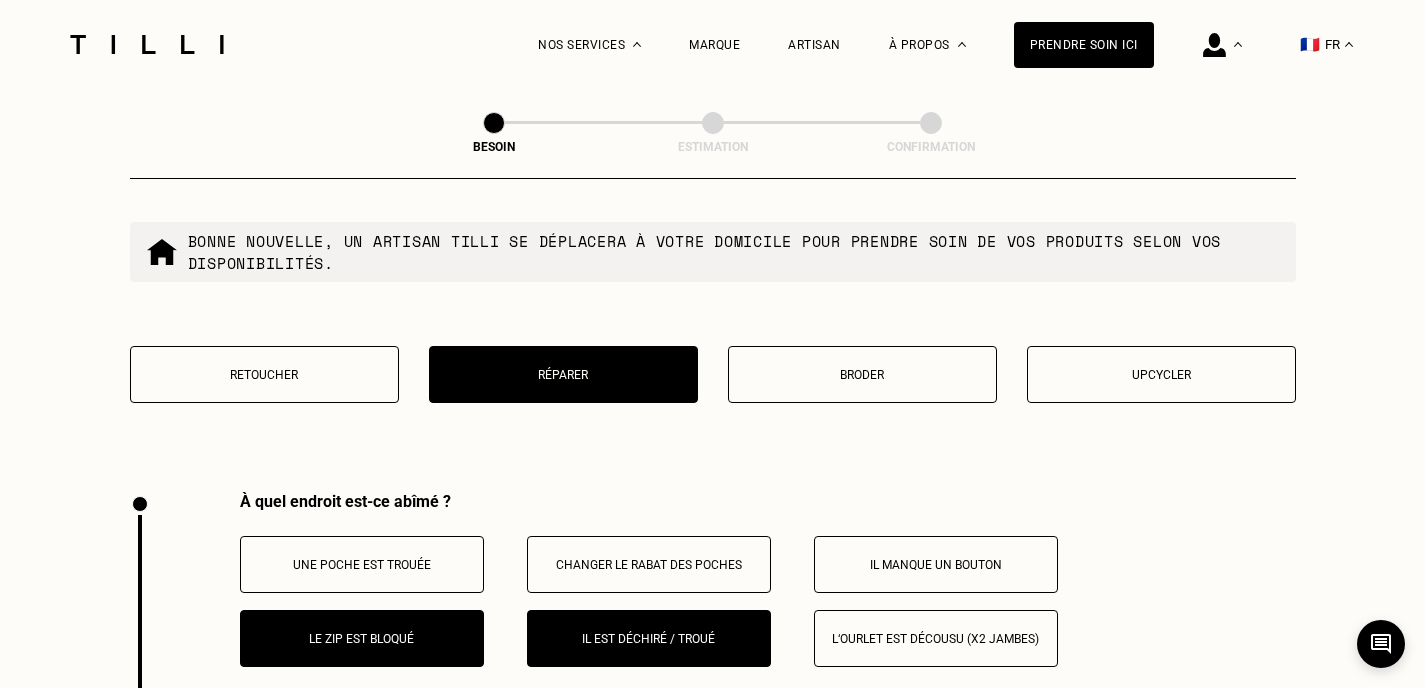 click on "Une poche est trouée" at bounding box center (362, 565) 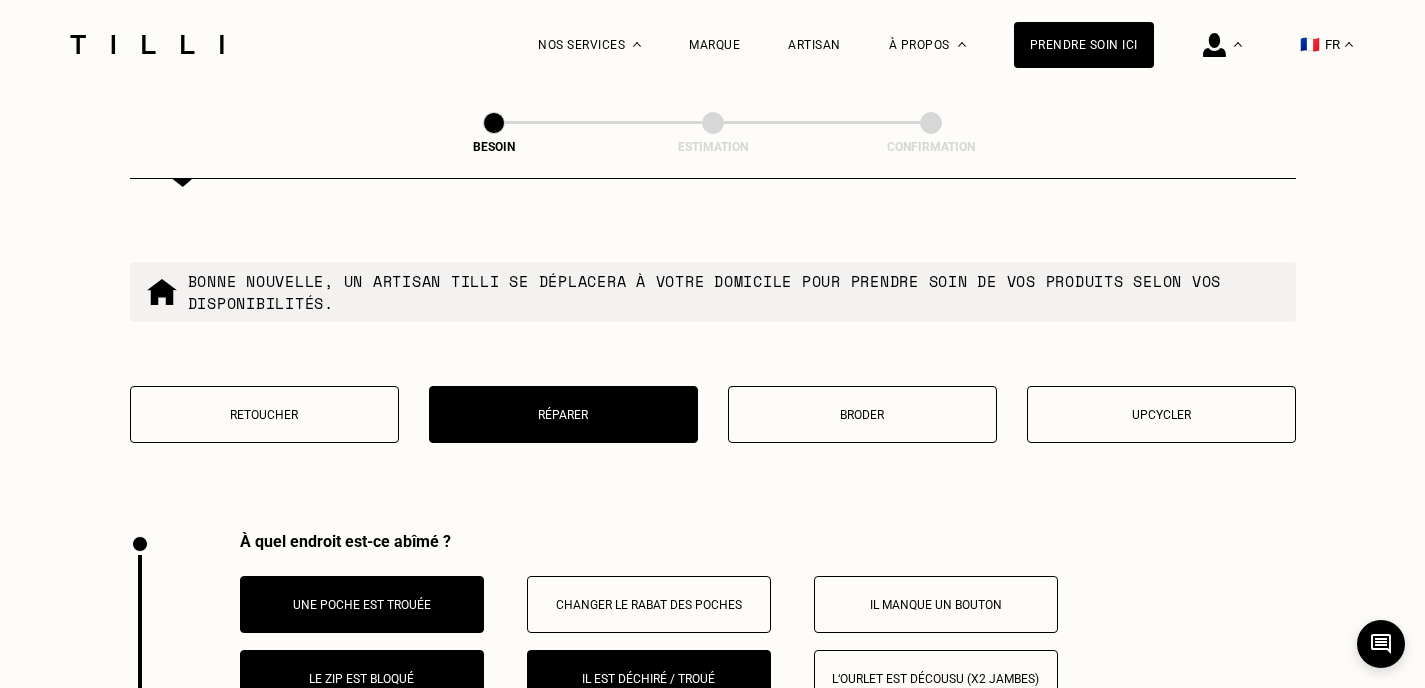 scroll, scrollTop: 3240, scrollLeft: 0, axis: vertical 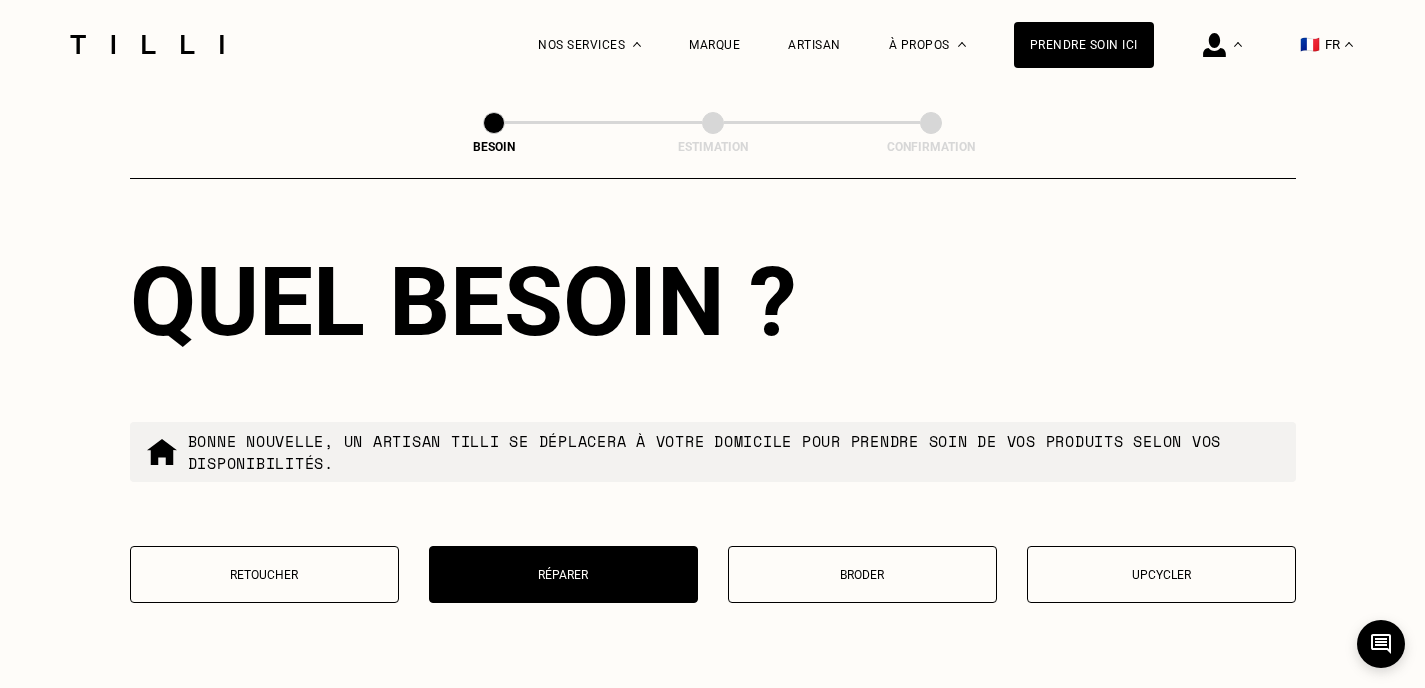 click on "Réparer" at bounding box center (563, 575) 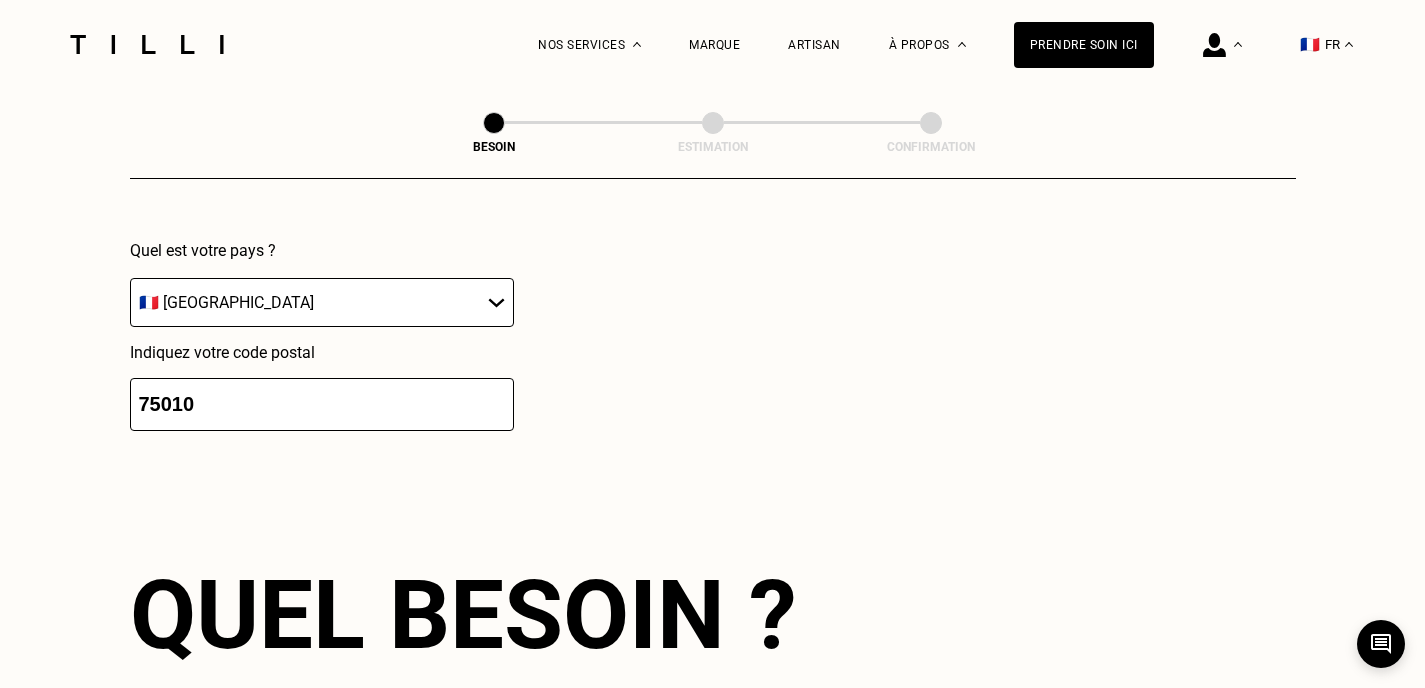 scroll, scrollTop: 2801, scrollLeft: 0, axis: vertical 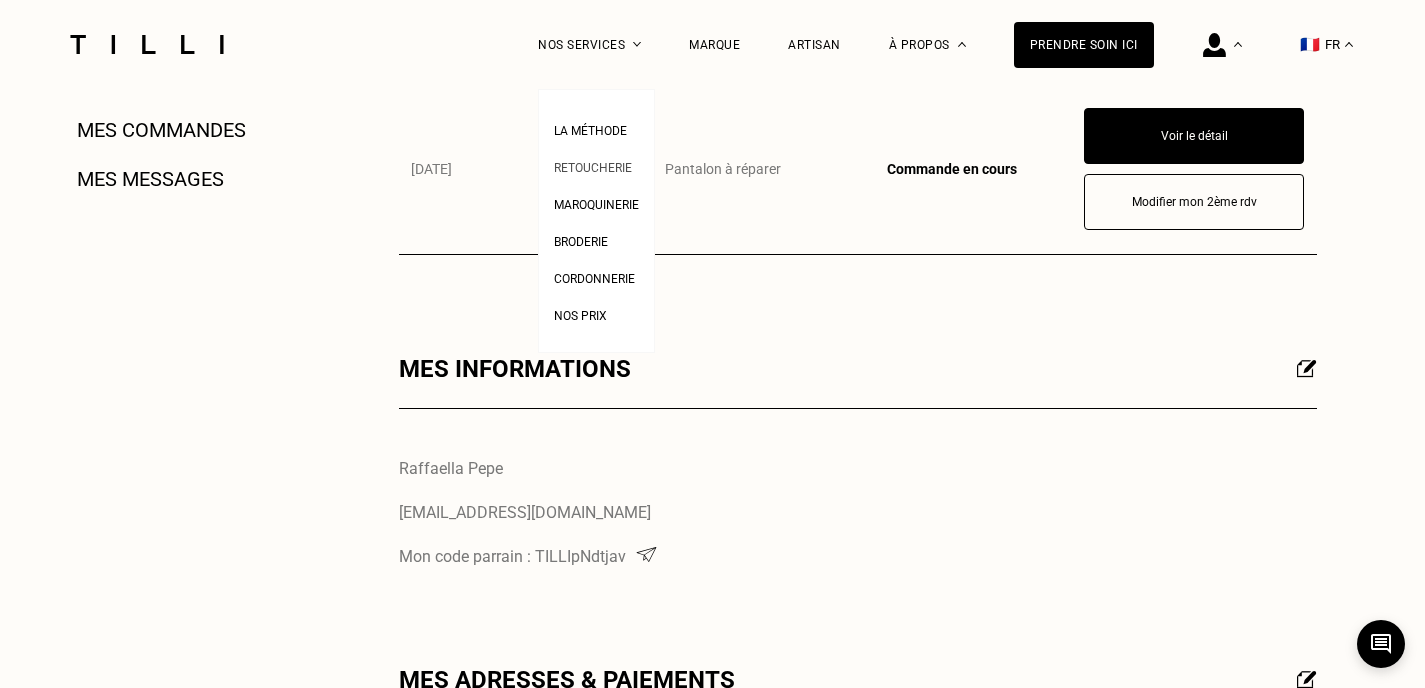 click on "Retoucherie" at bounding box center (593, 168) 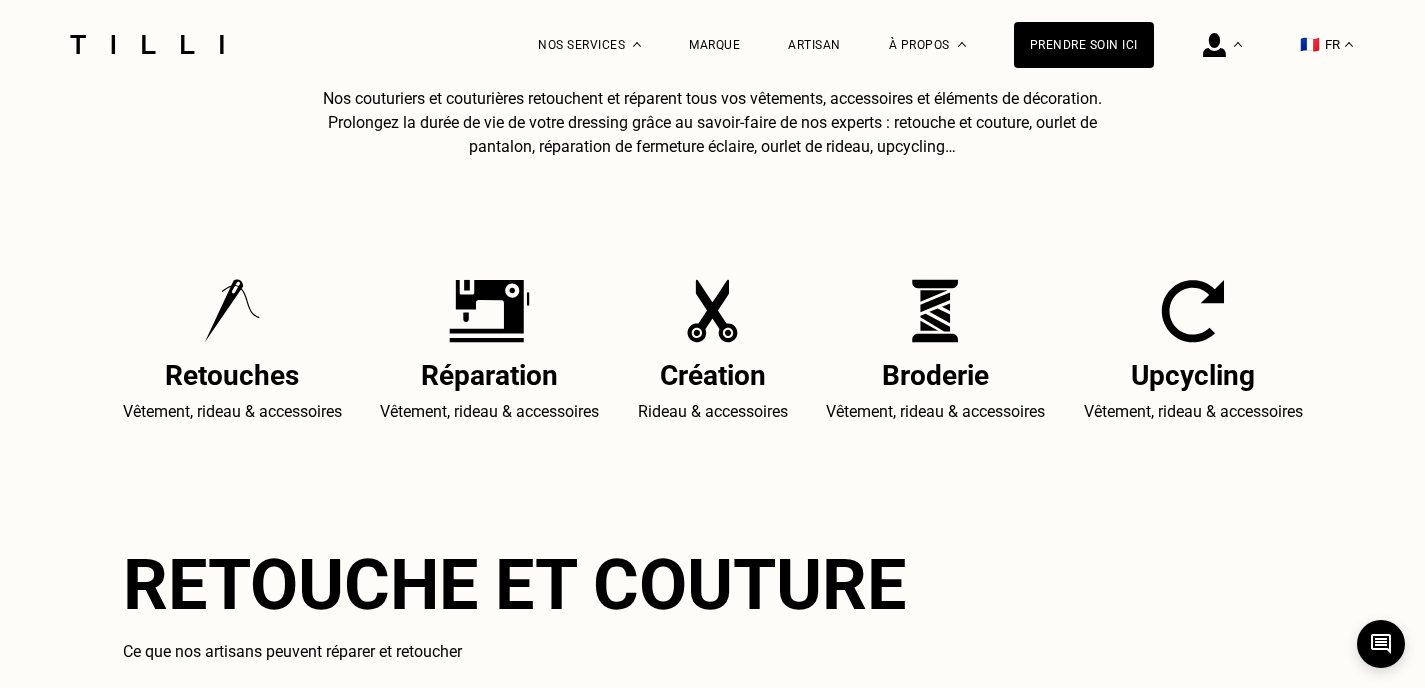 scroll, scrollTop: 800, scrollLeft: 0, axis: vertical 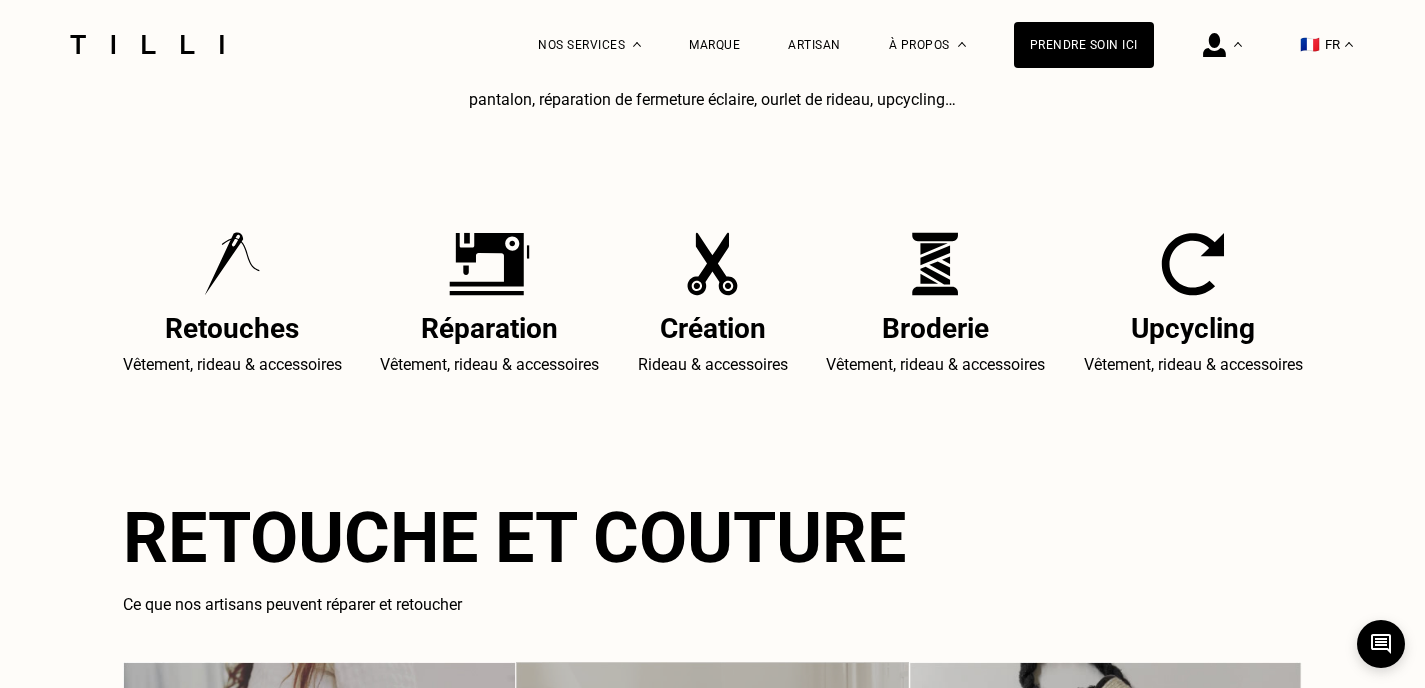 click on "Réparation" at bounding box center (489, 328) 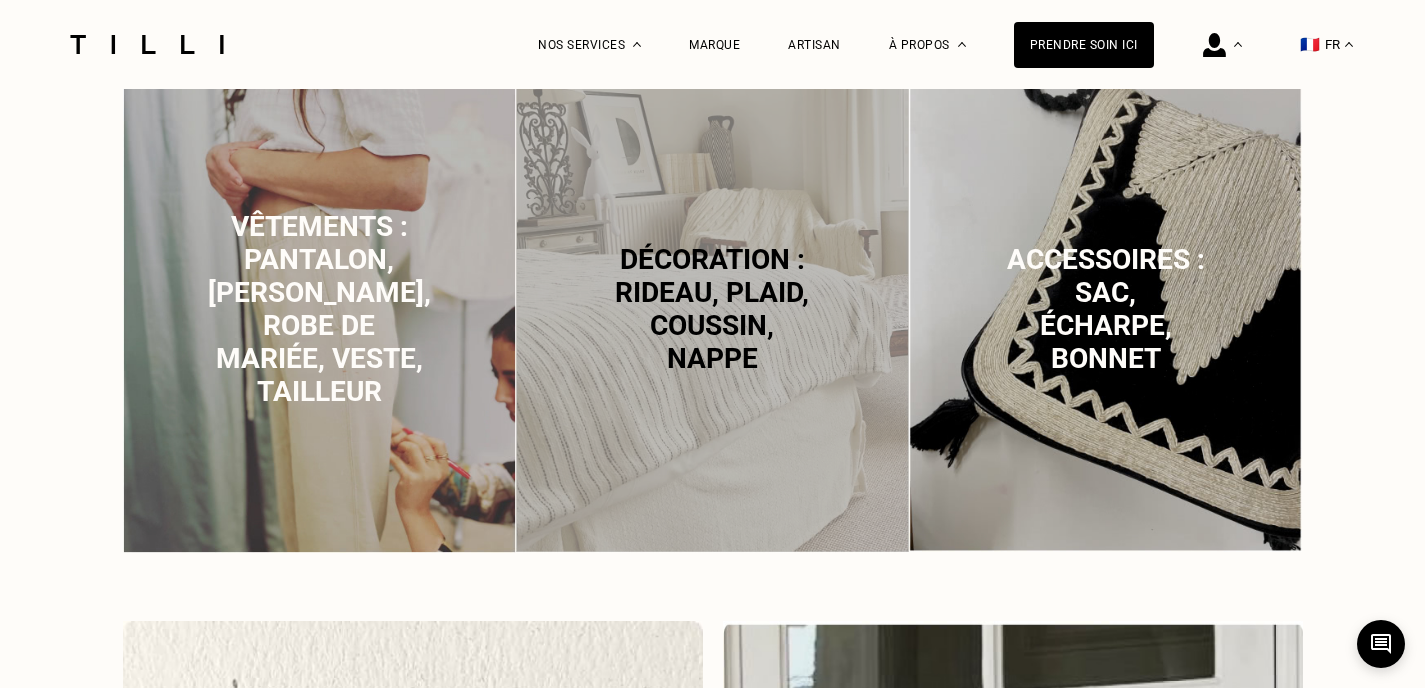 click on "Vêtements : pantalon, [PERSON_NAME], robe de mariée, veste, tailleur" at bounding box center [319, 309] 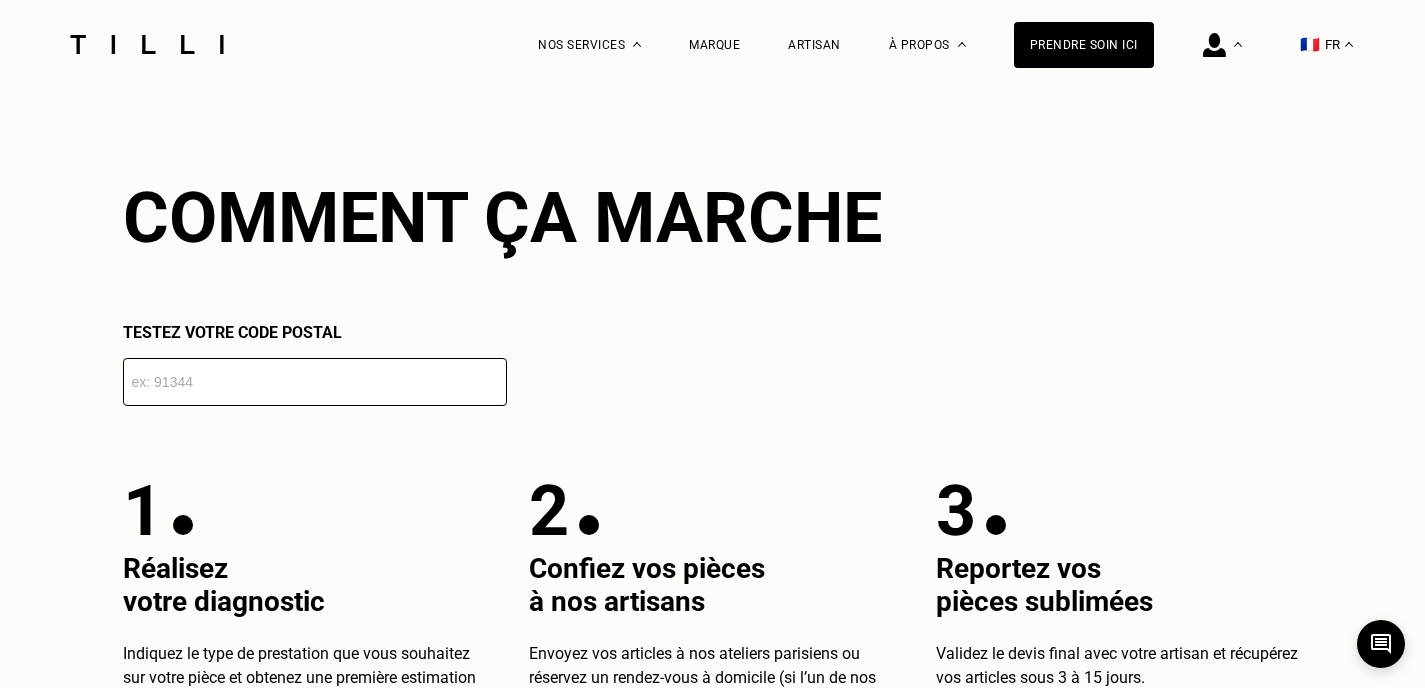 scroll, scrollTop: 3545, scrollLeft: 0, axis: vertical 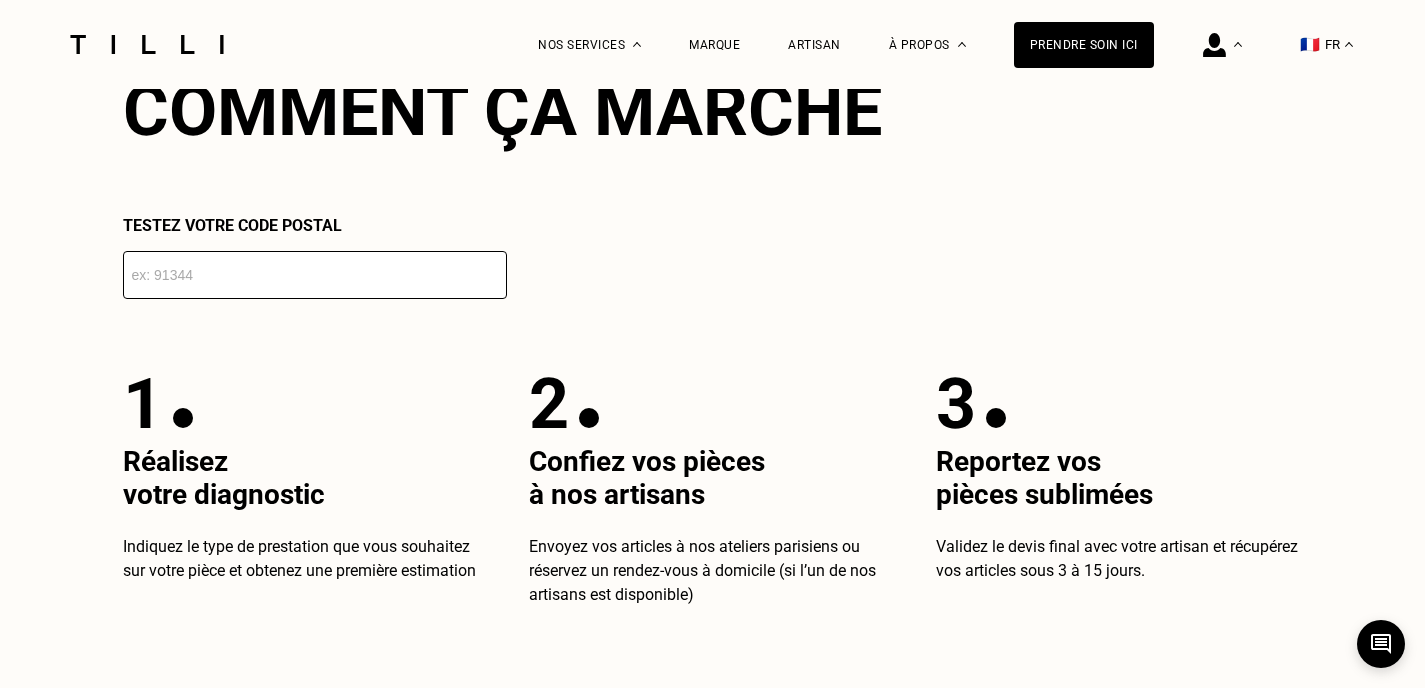 click at bounding box center (315, 275) 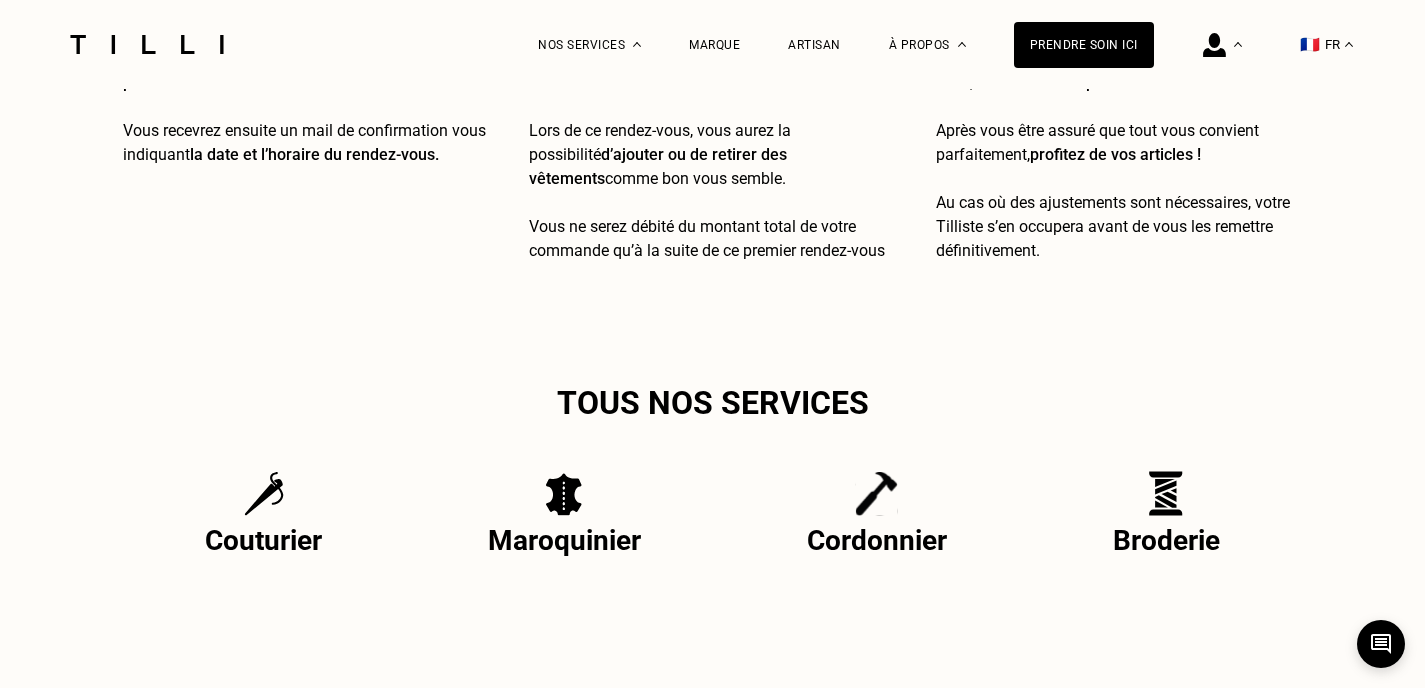 scroll, scrollTop: 4445, scrollLeft: 0, axis: vertical 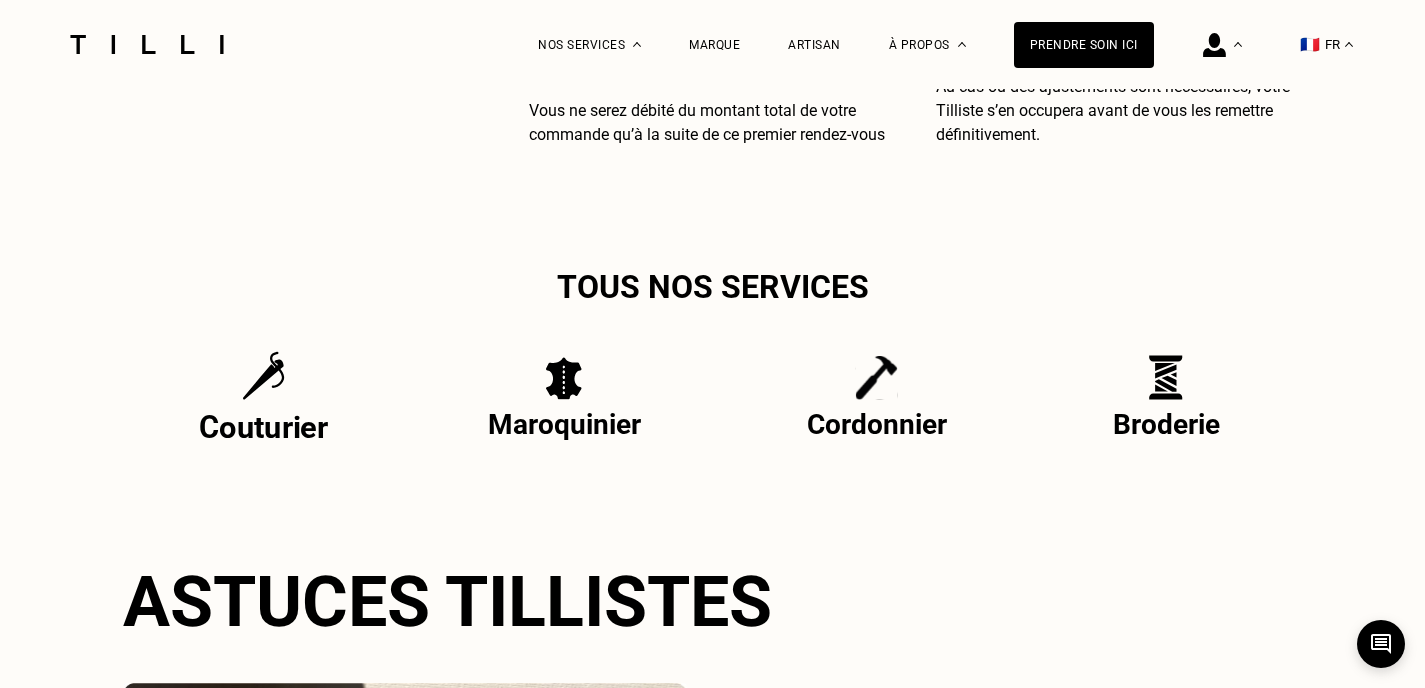 click on "Couturier" at bounding box center (264, 427) 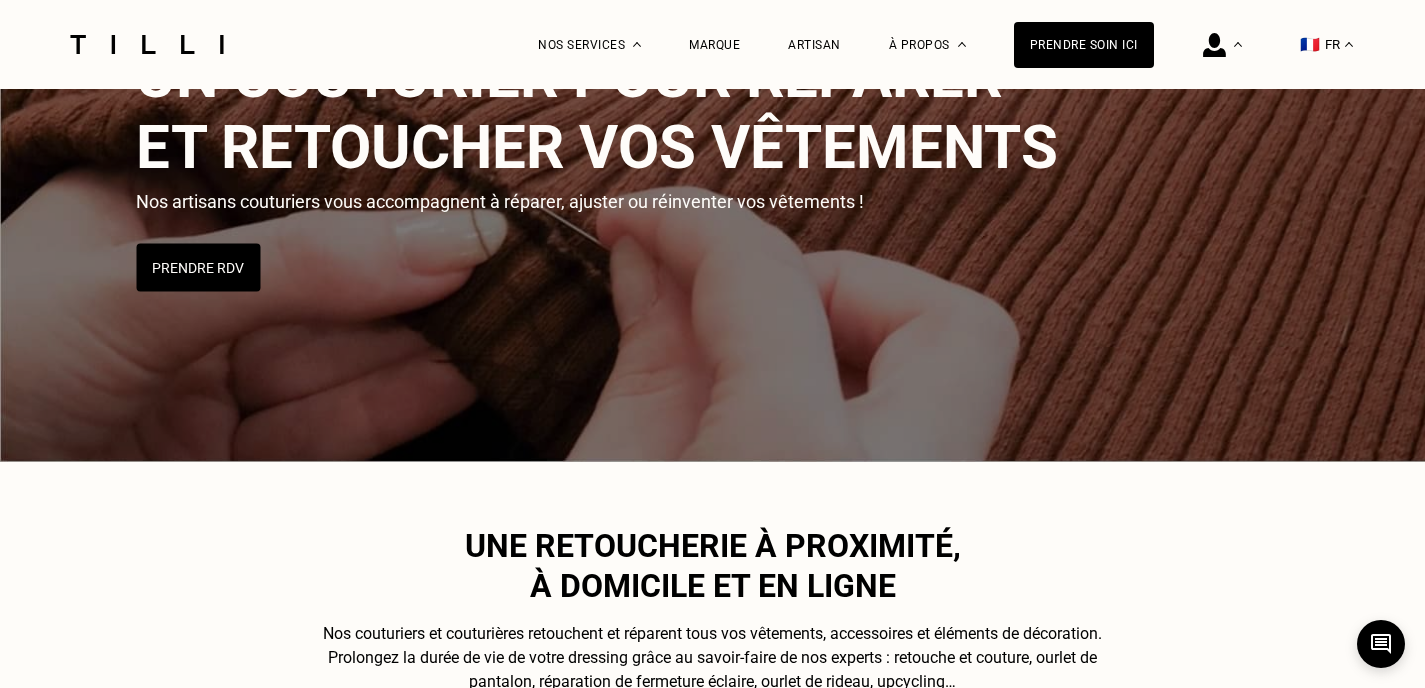 scroll, scrollTop: 100, scrollLeft: 0, axis: vertical 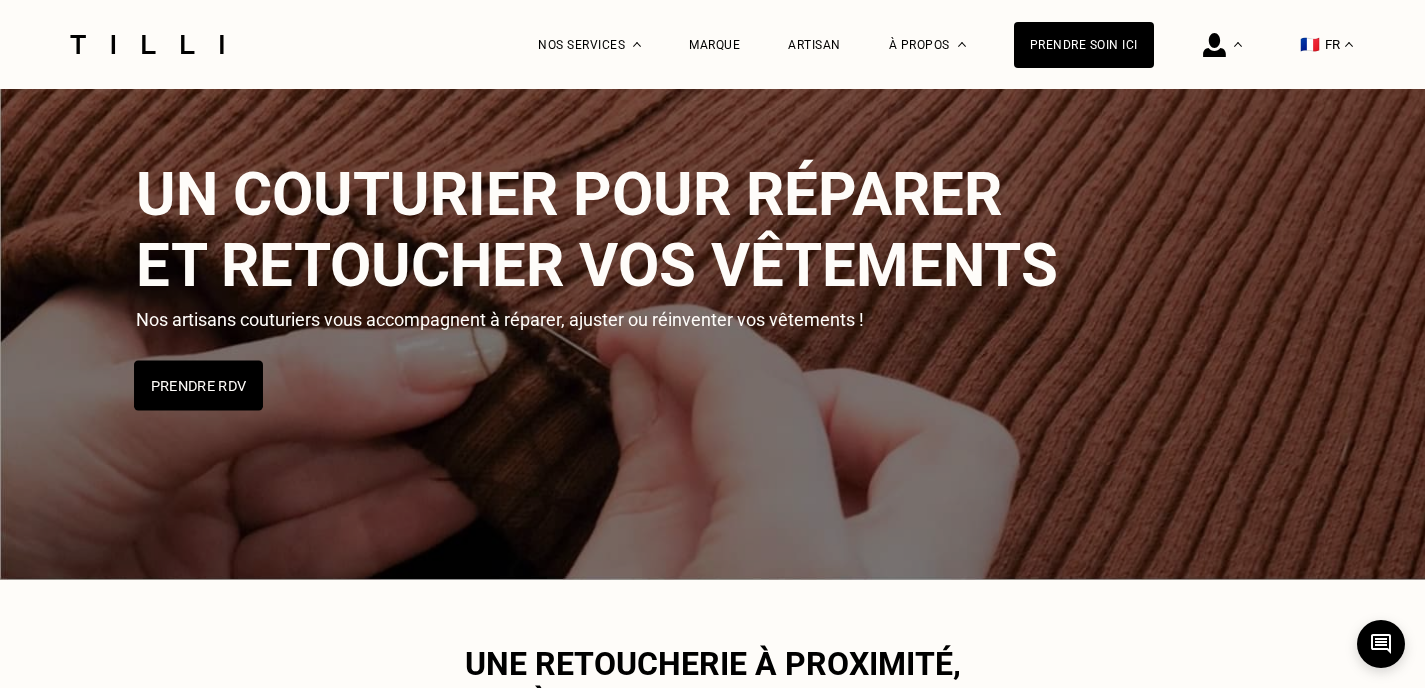 click on "Prendre RDV" at bounding box center (198, 386) 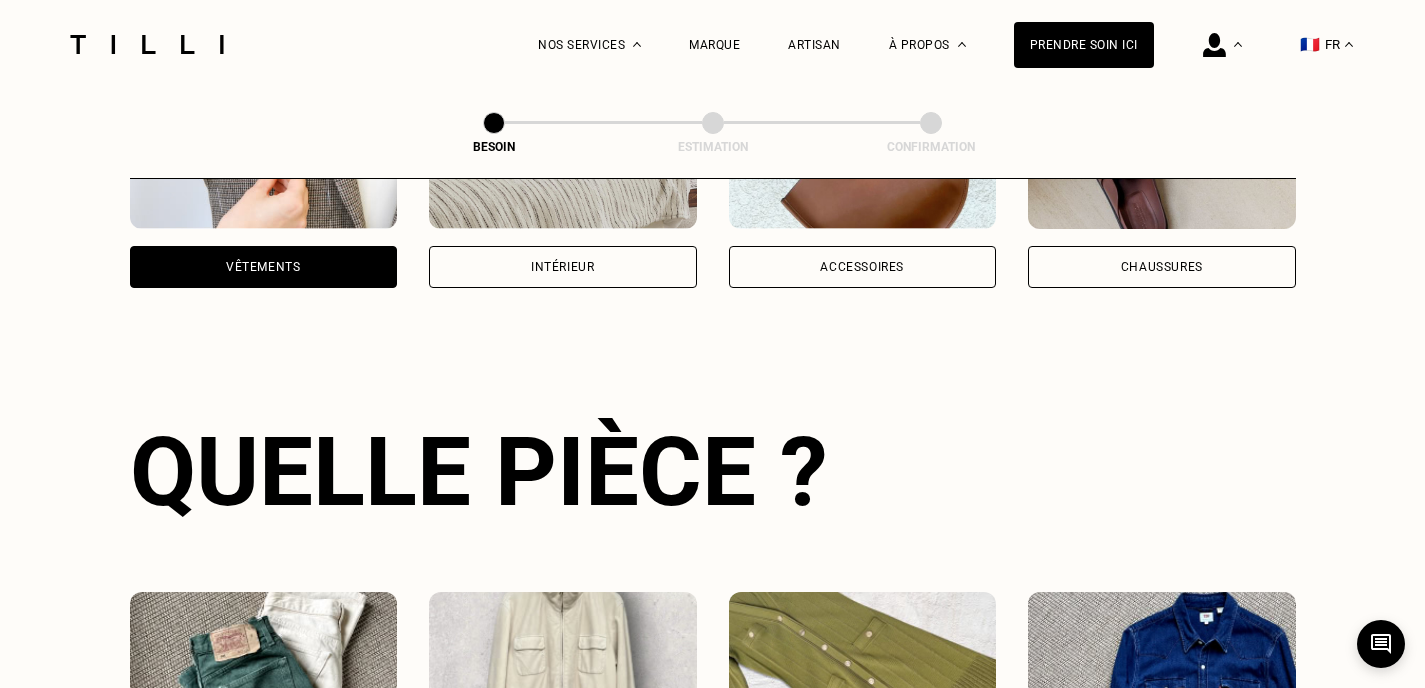 scroll, scrollTop: 767, scrollLeft: 0, axis: vertical 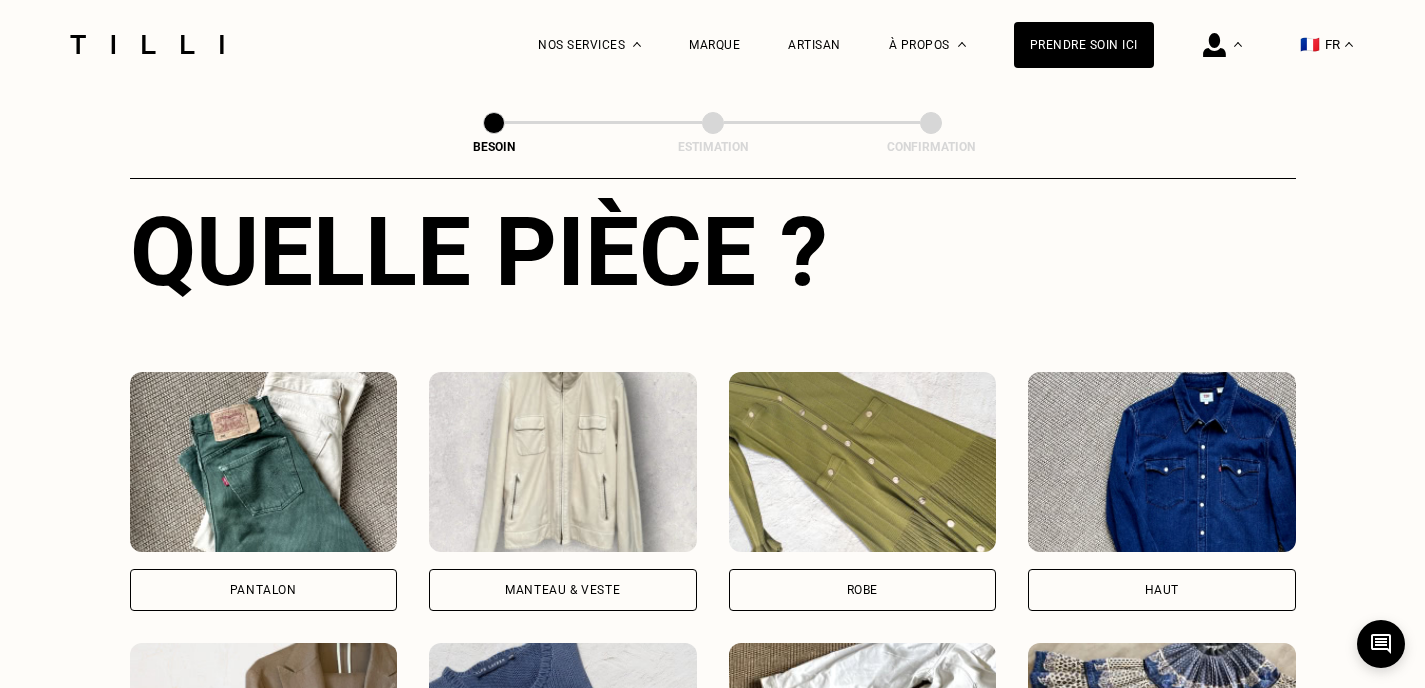 click on "Pantalon" at bounding box center (264, 590) 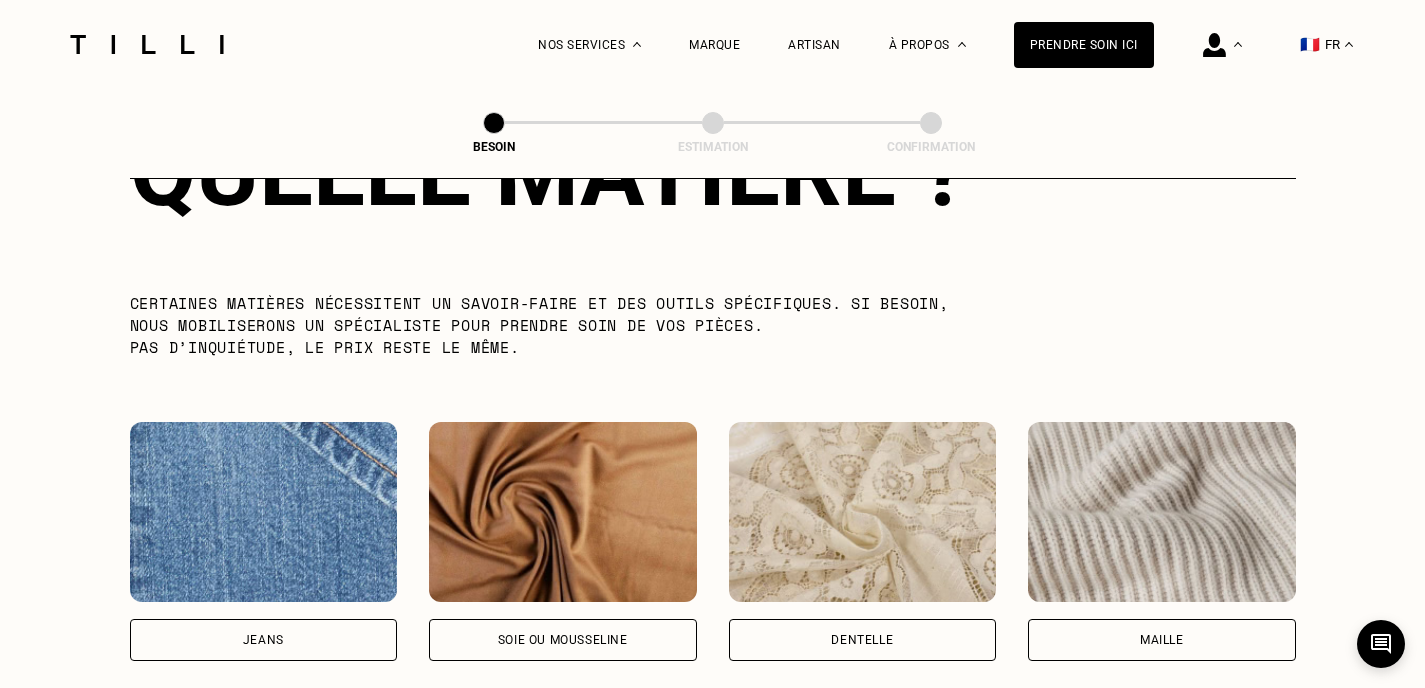 scroll, scrollTop: 1942, scrollLeft: 0, axis: vertical 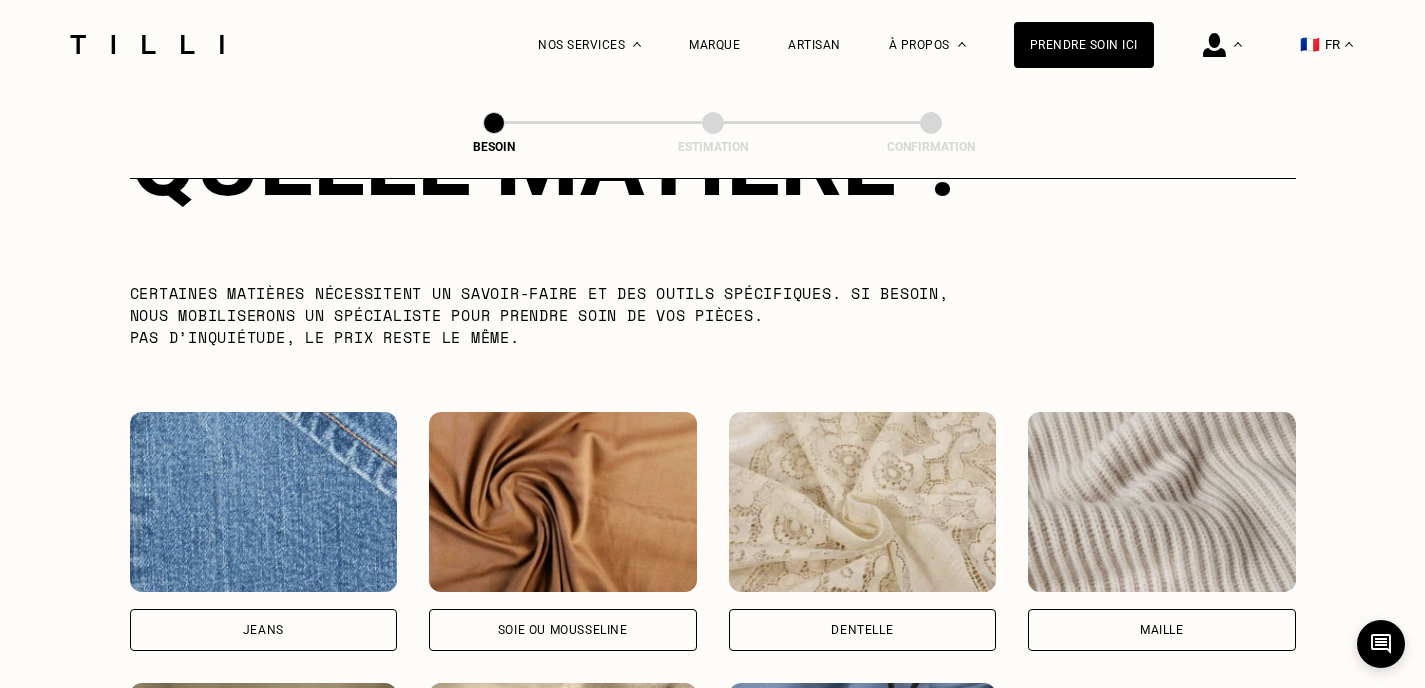 click at bounding box center [264, 502] 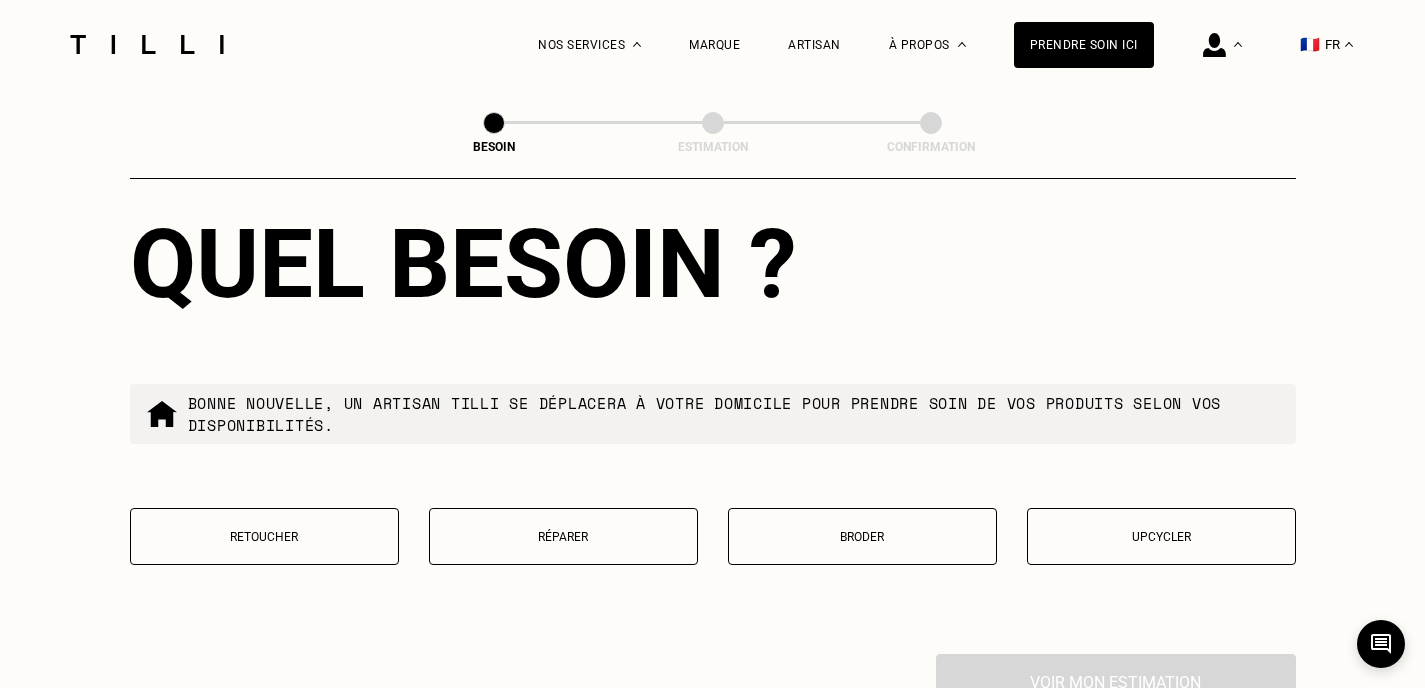 scroll, scrollTop: 3290, scrollLeft: 0, axis: vertical 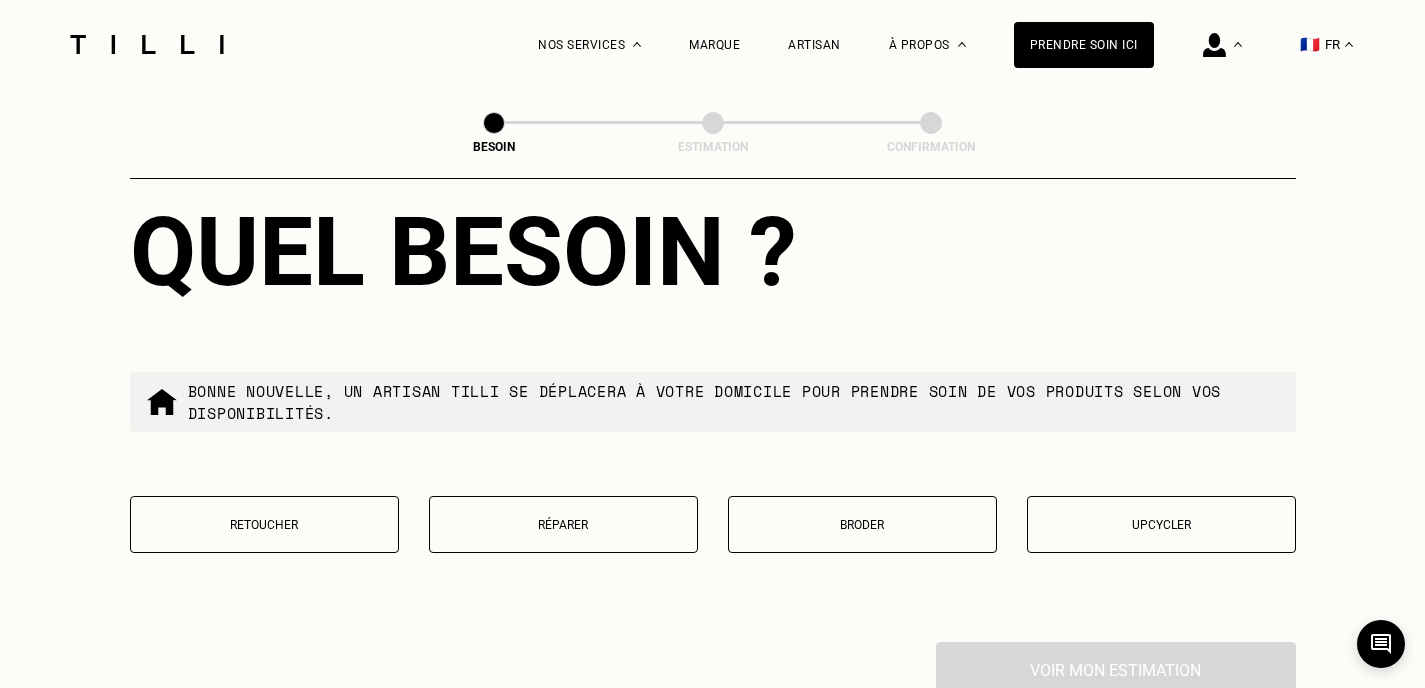 click on "Réparer" at bounding box center [563, 524] 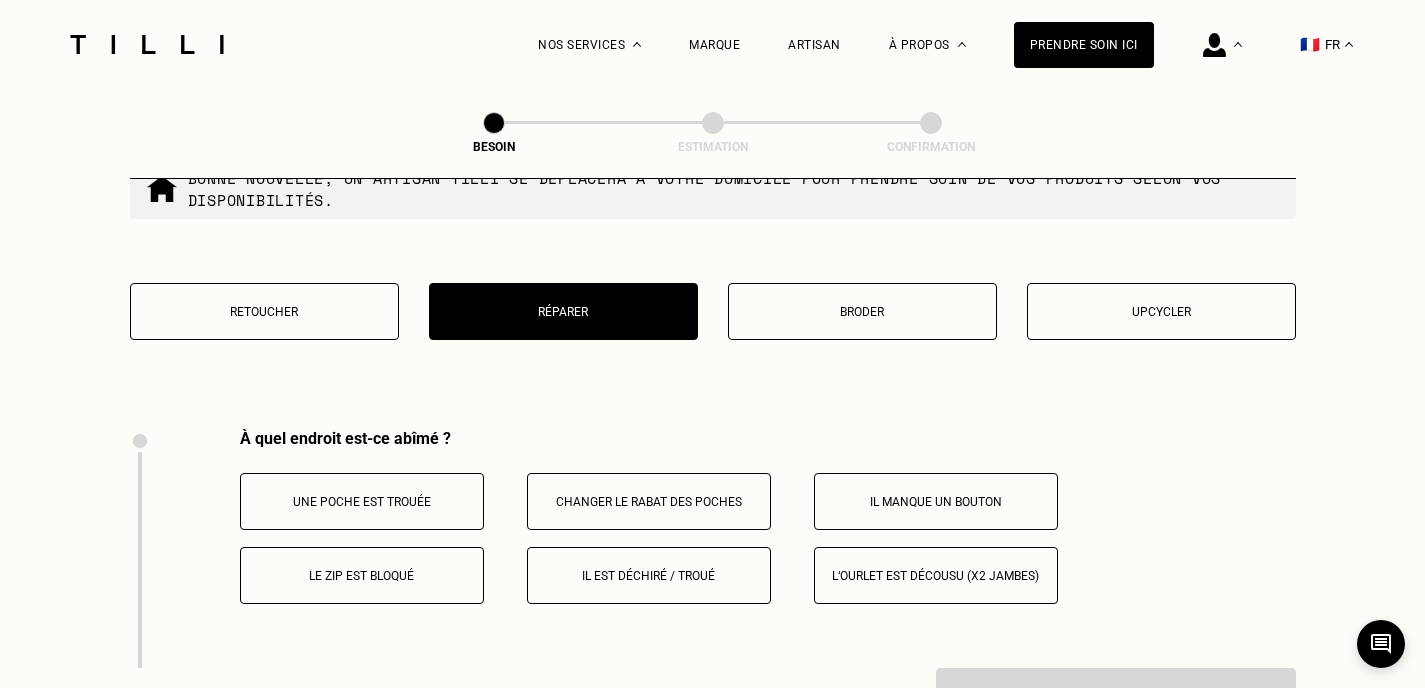 scroll, scrollTop: 3501, scrollLeft: 0, axis: vertical 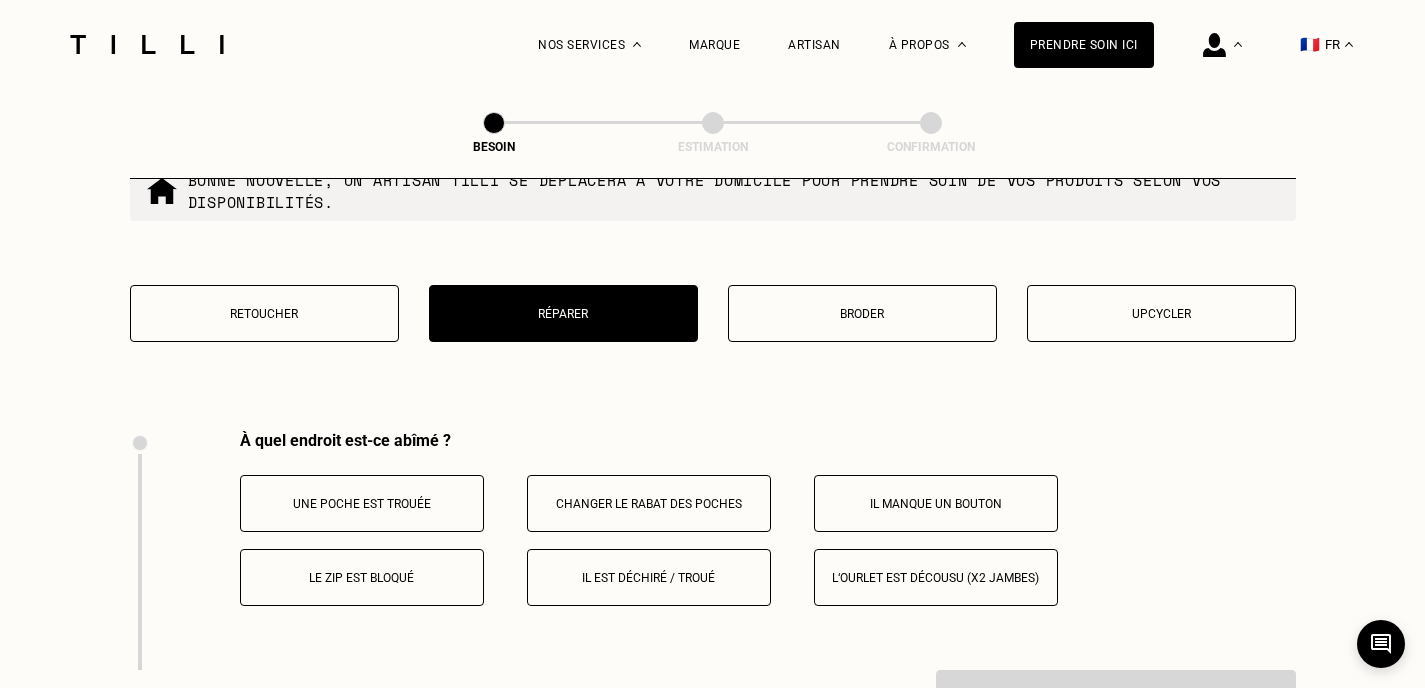 click on "Retoucher" at bounding box center (264, 314) 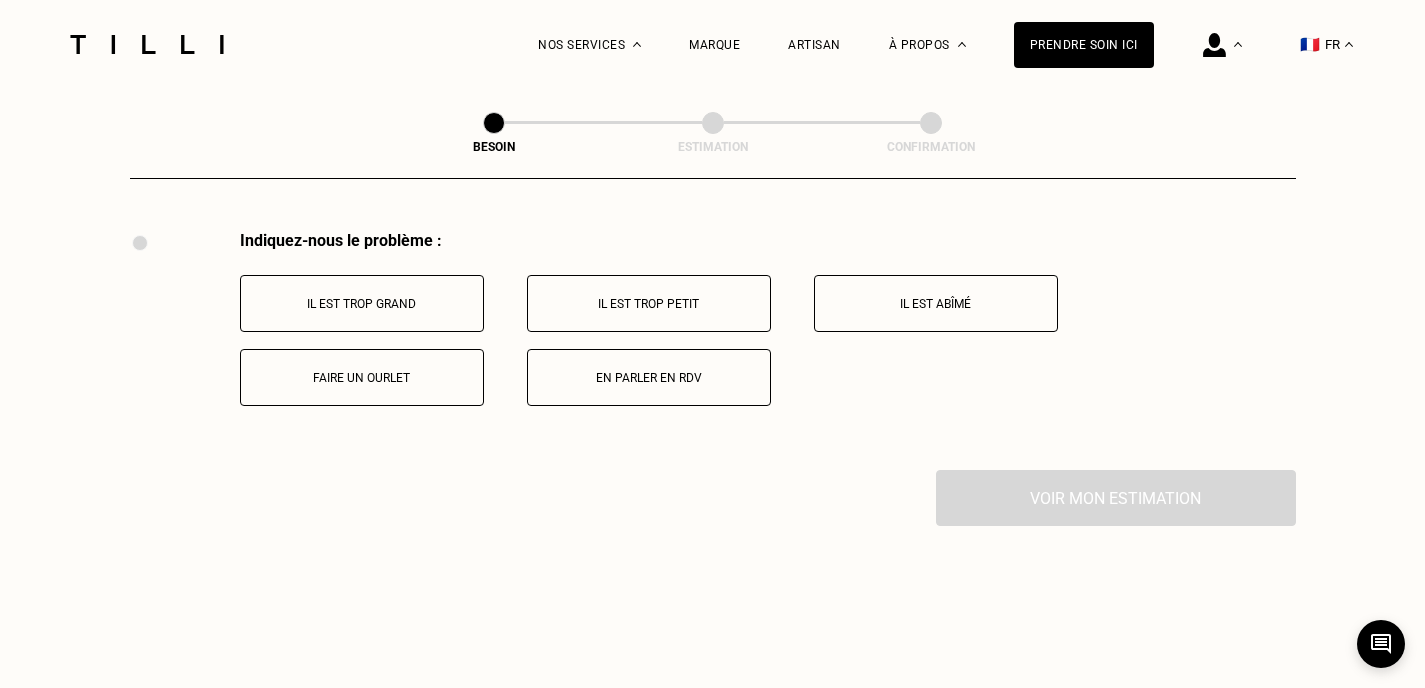 scroll, scrollTop: 3501, scrollLeft: 0, axis: vertical 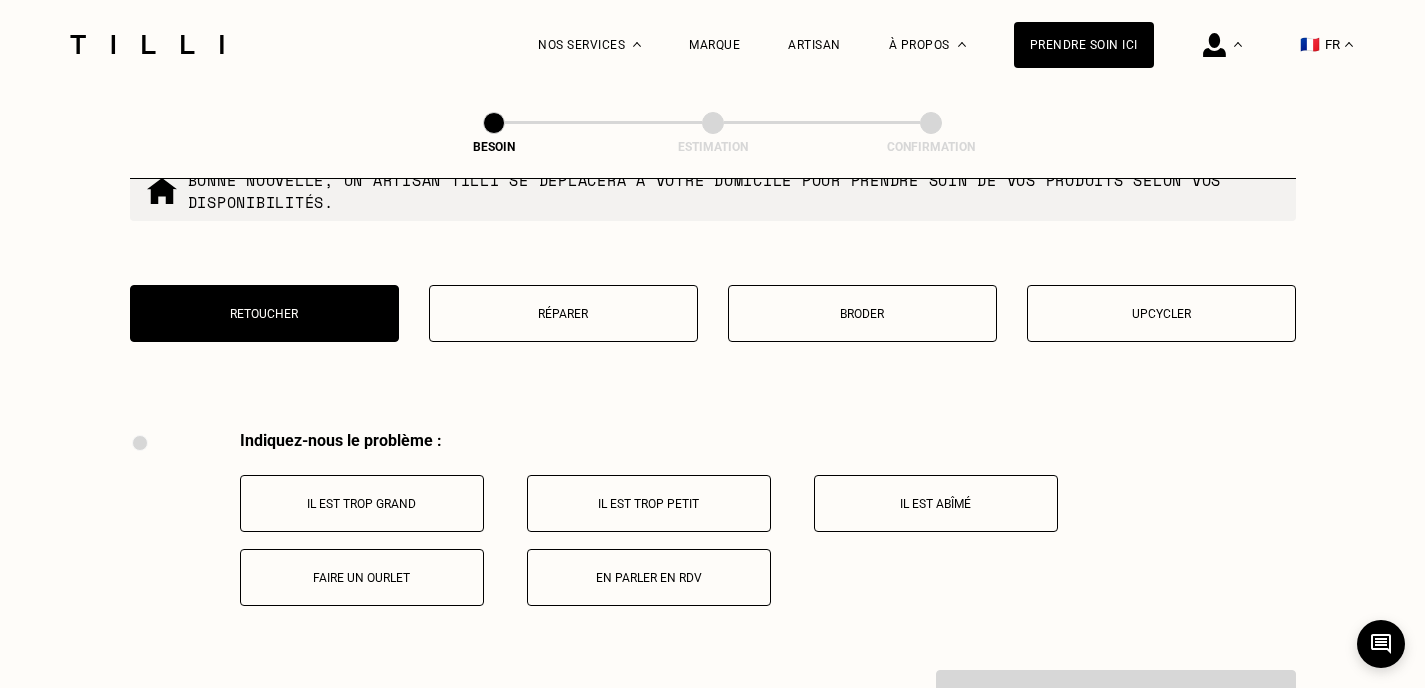 click on "Upcycler" at bounding box center (1161, 313) 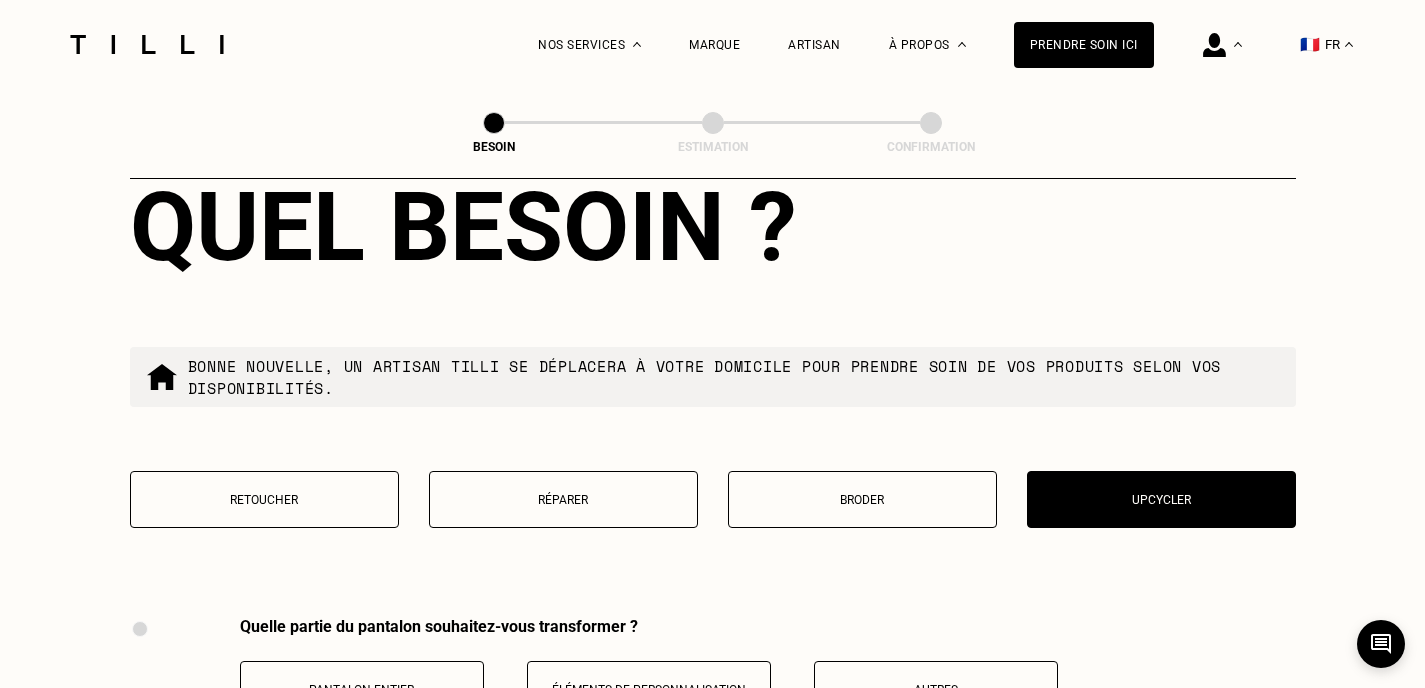 scroll, scrollTop: 3501, scrollLeft: 0, axis: vertical 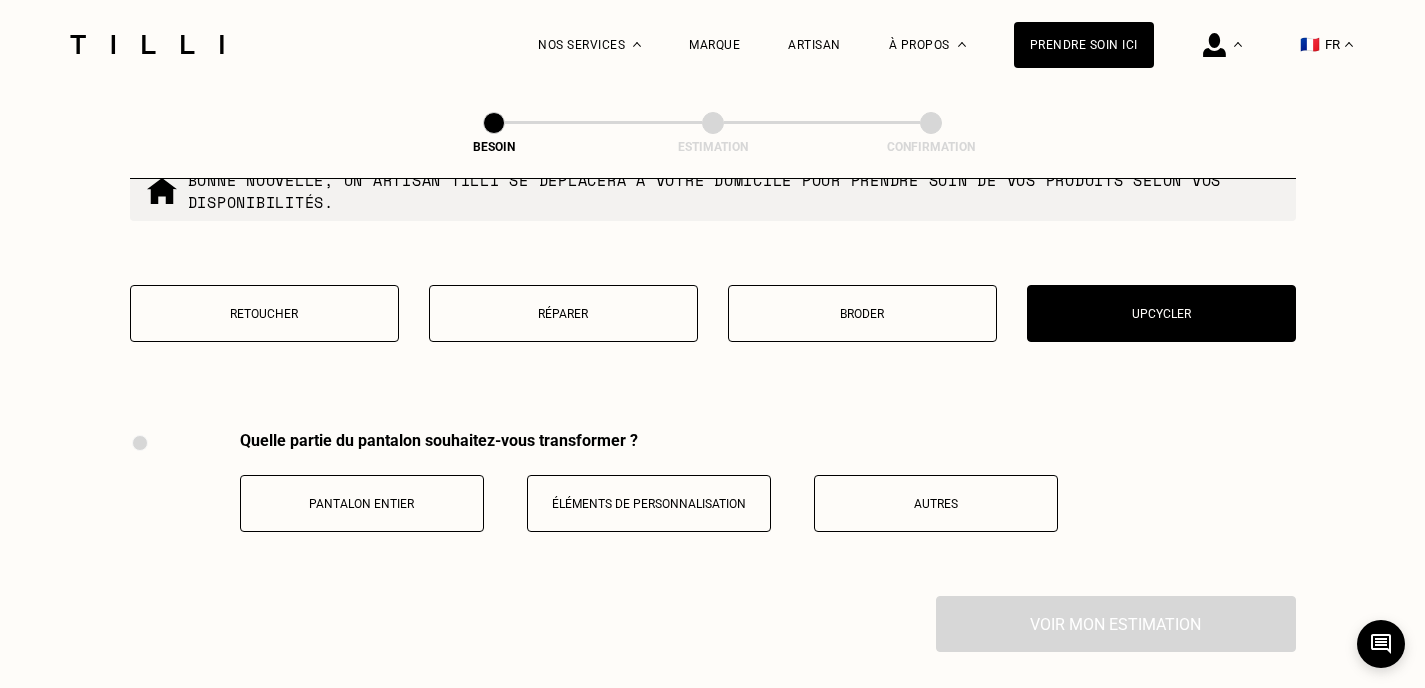 click on "Retoucher" at bounding box center (264, 313) 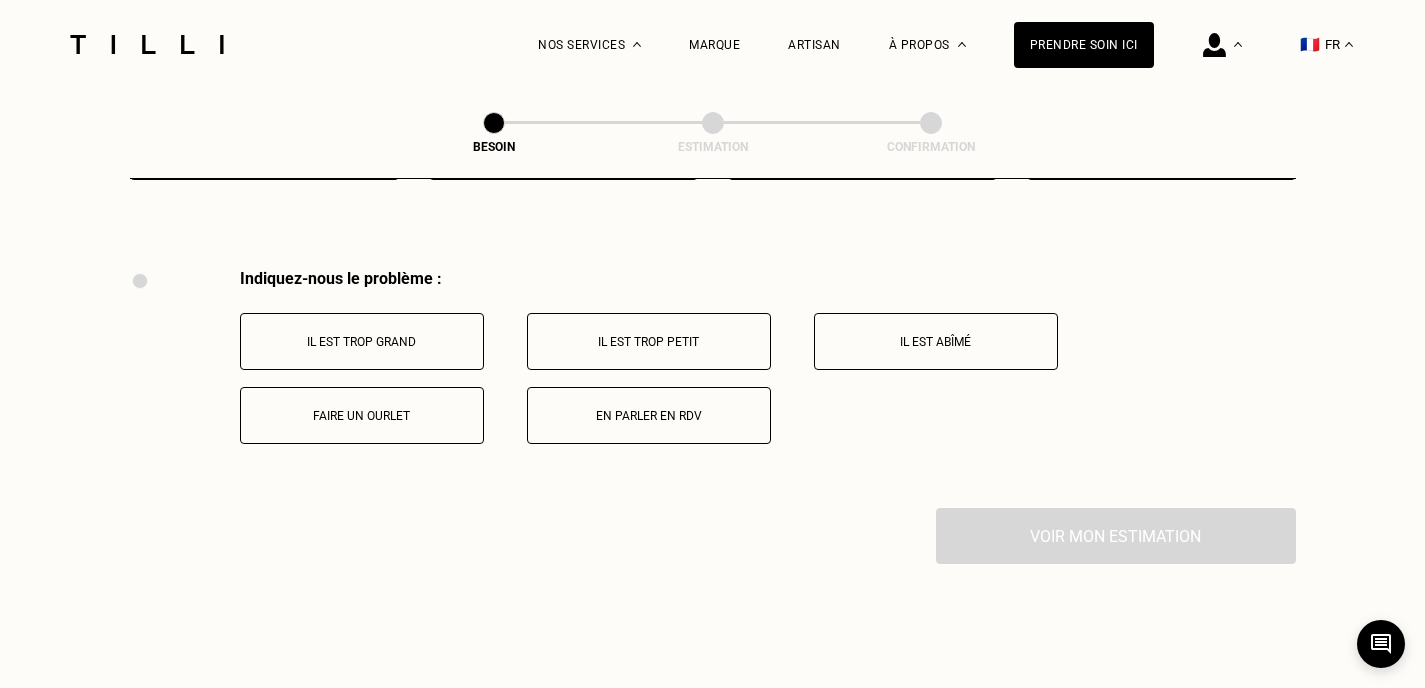 scroll, scrollTop: 3701, scrollLeft: 0, axis: vertical 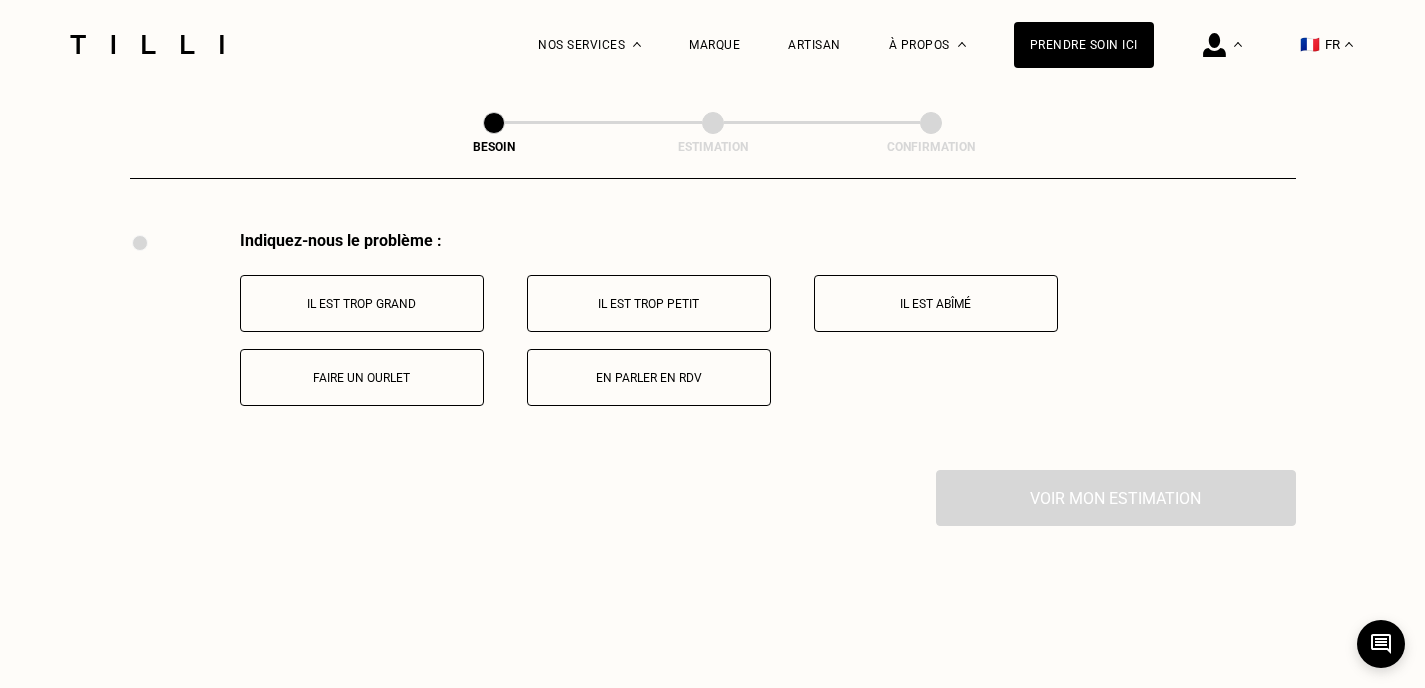 click on "En parler en RDV" at bounding box center (649, 378) 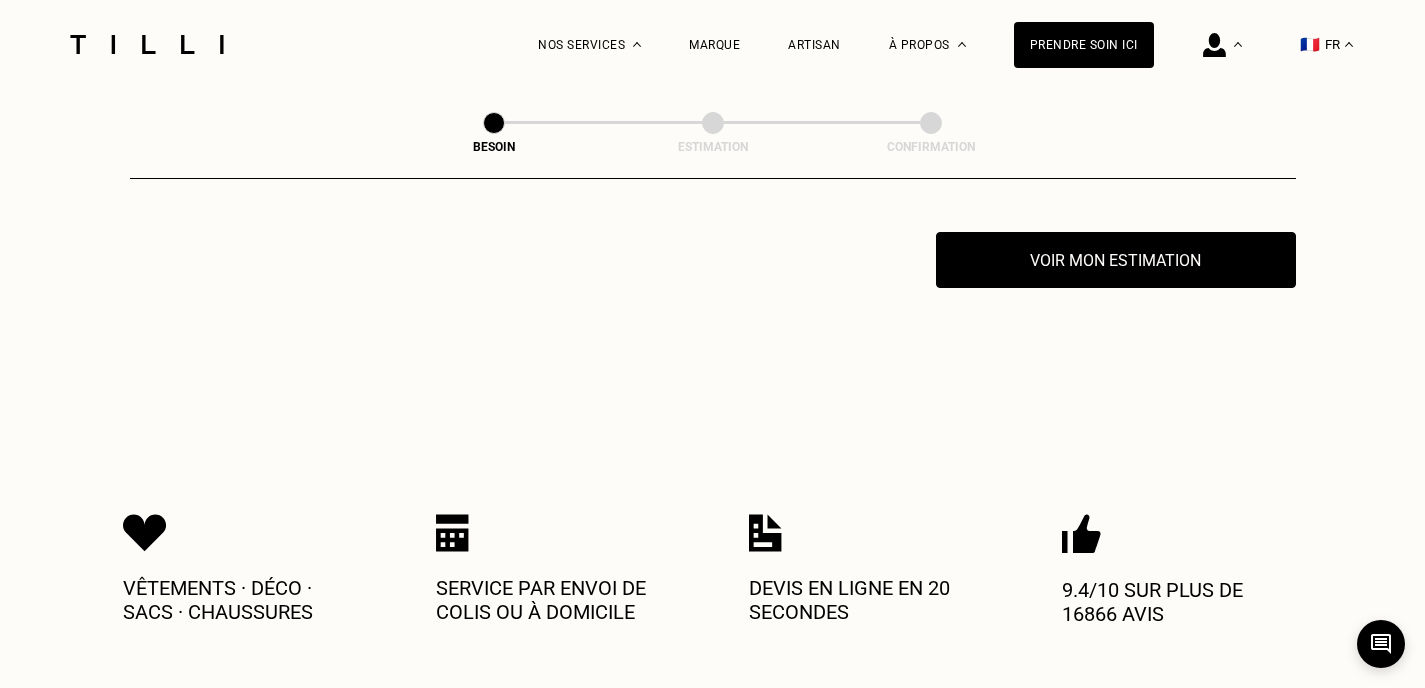 scroll, scrollTop: 3940, scrollLeft: 0, axis: vertical 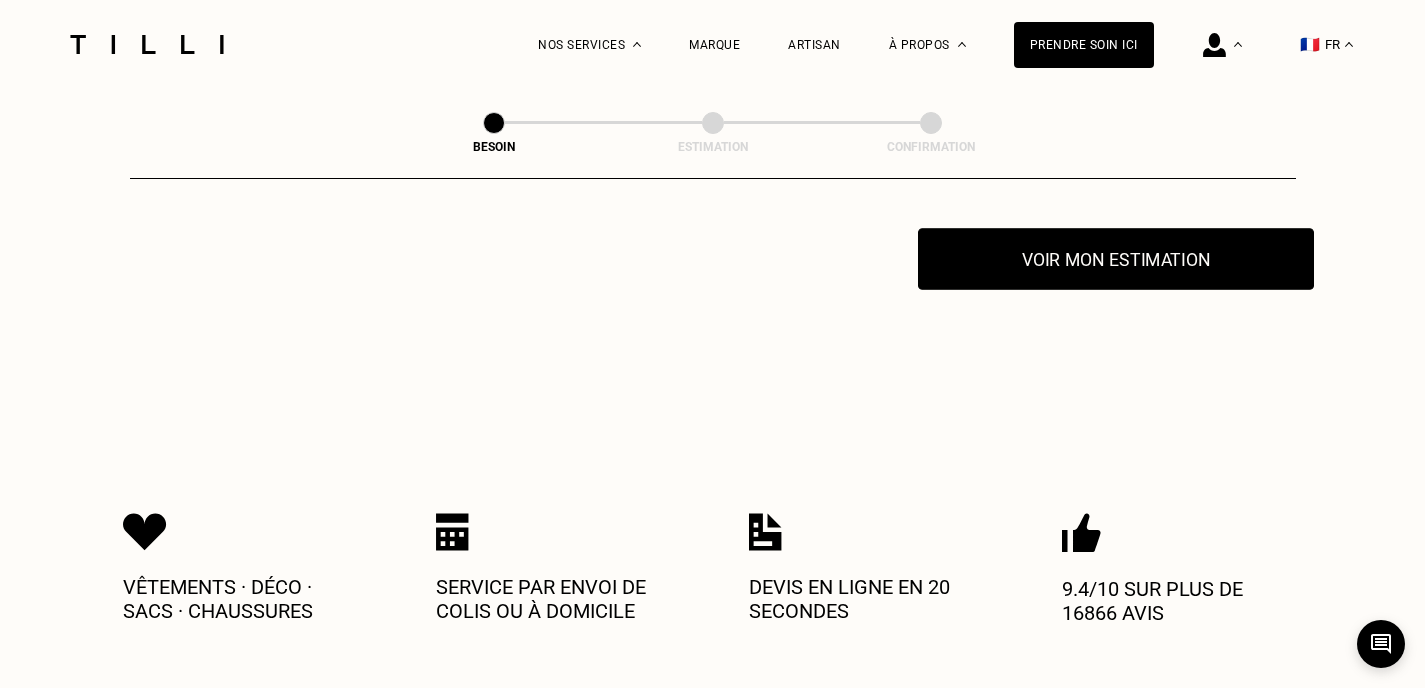 click on "Voir mon estimation" at bounding box center (1116, 259) 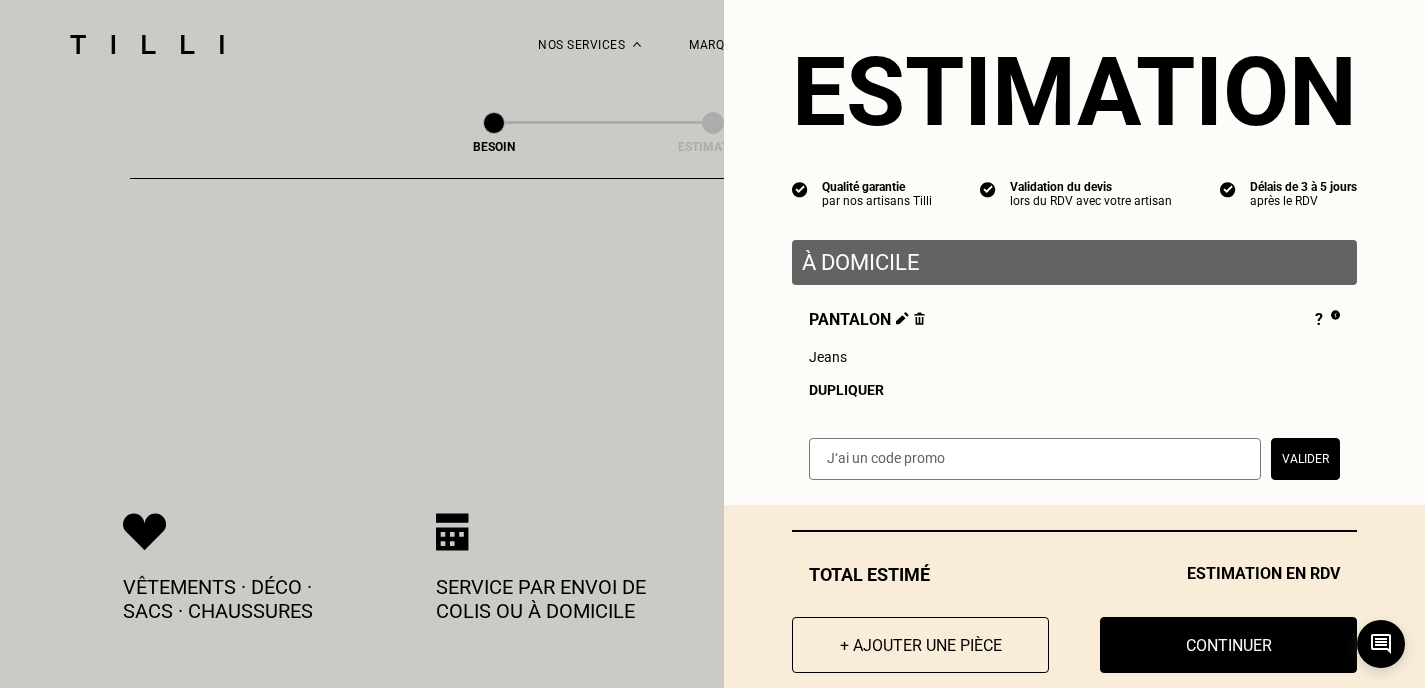 scroll, scrollTop: 70, scrollLeft: 0, axis: vertical 